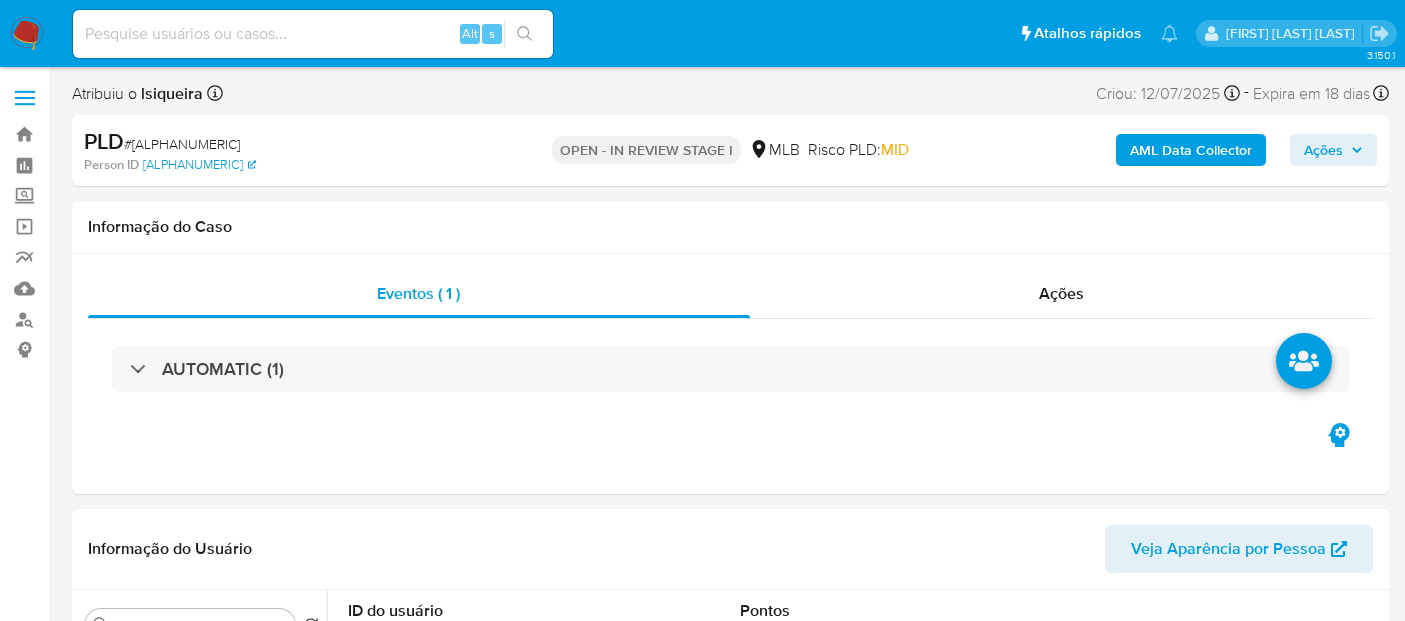 select on "10" 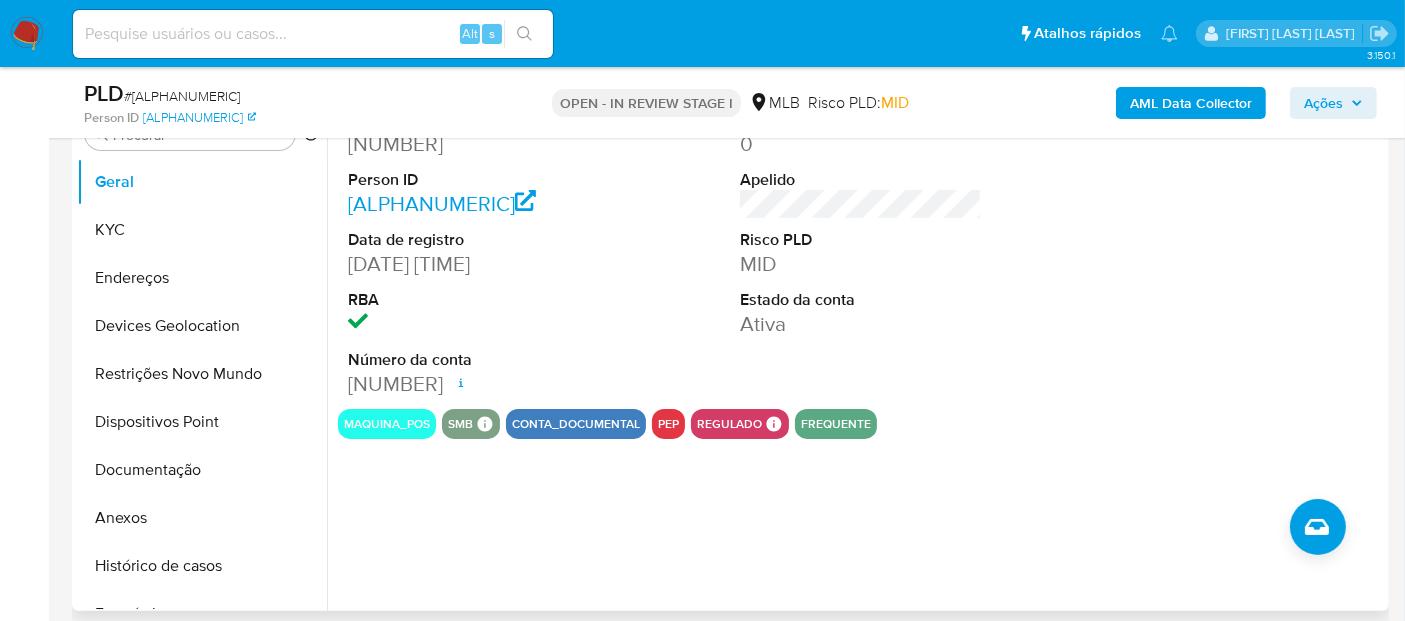 scroll, scrollTop: 222, scrollLeft: 0, axis: vertical 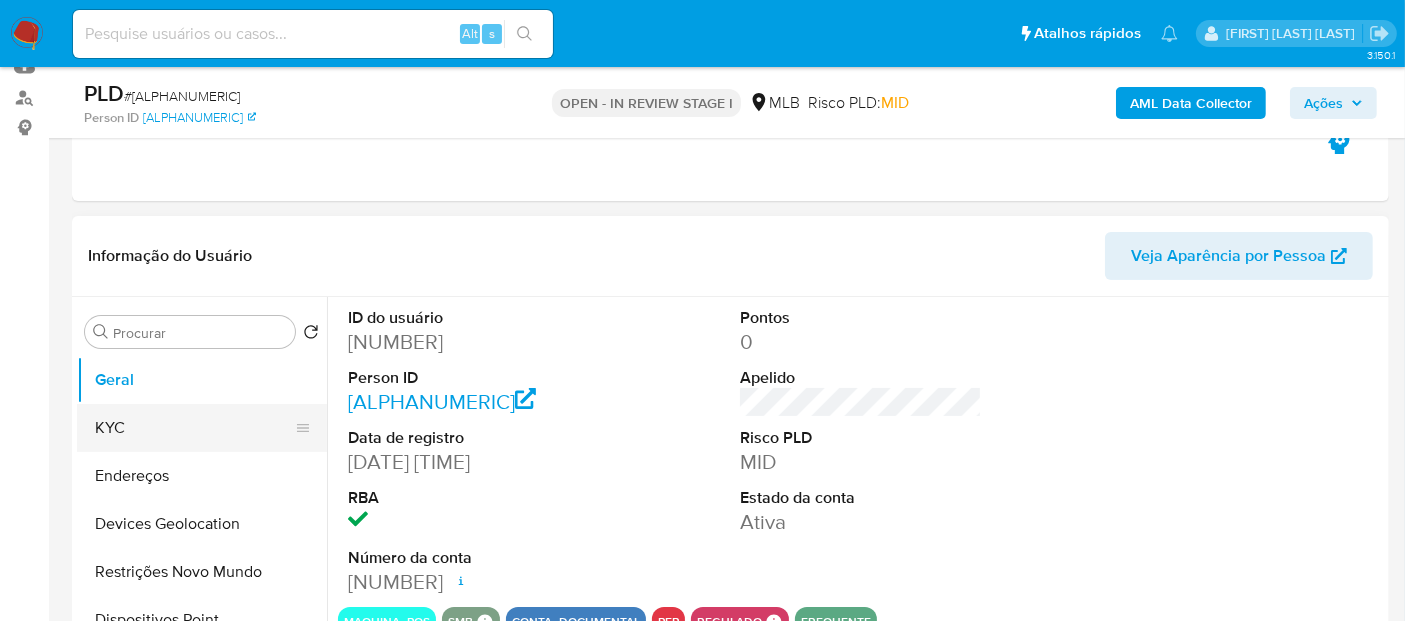 click on "KYC" at bounding box center (194, 428) 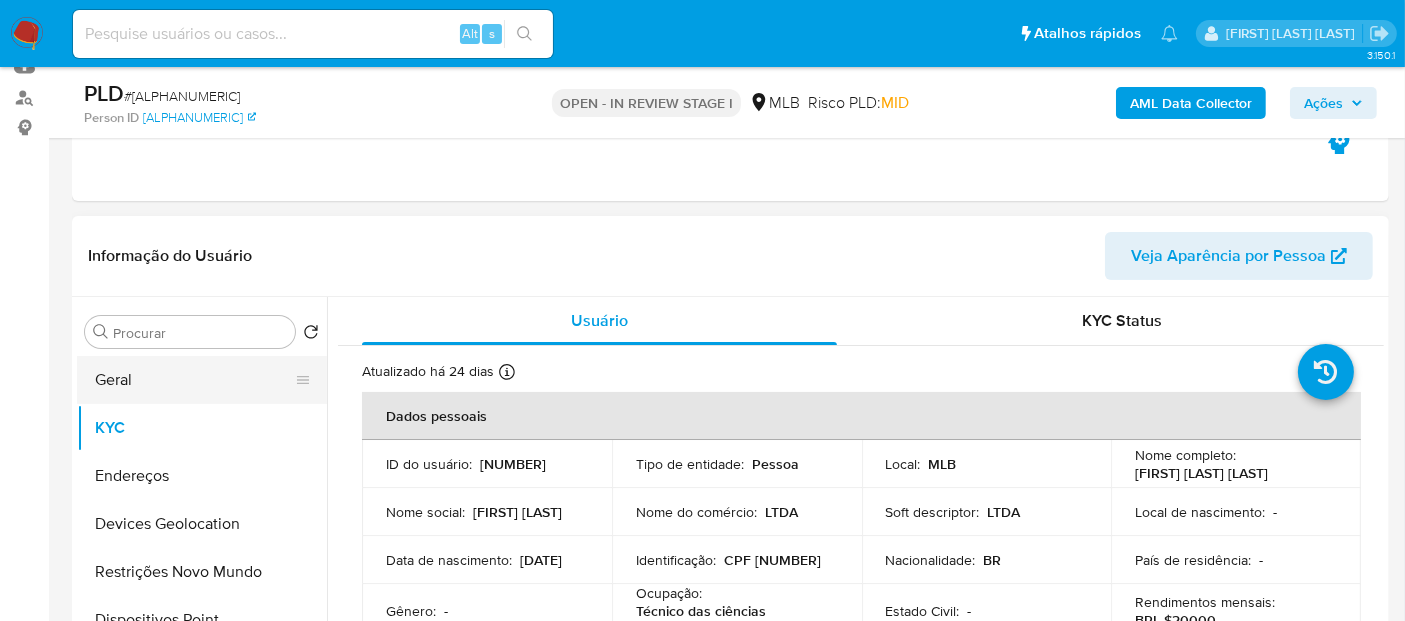 drag, startPoint x: 198, startPoint y: 392, endPoint x: 220, endPoint y: 370, distance: 31.112698 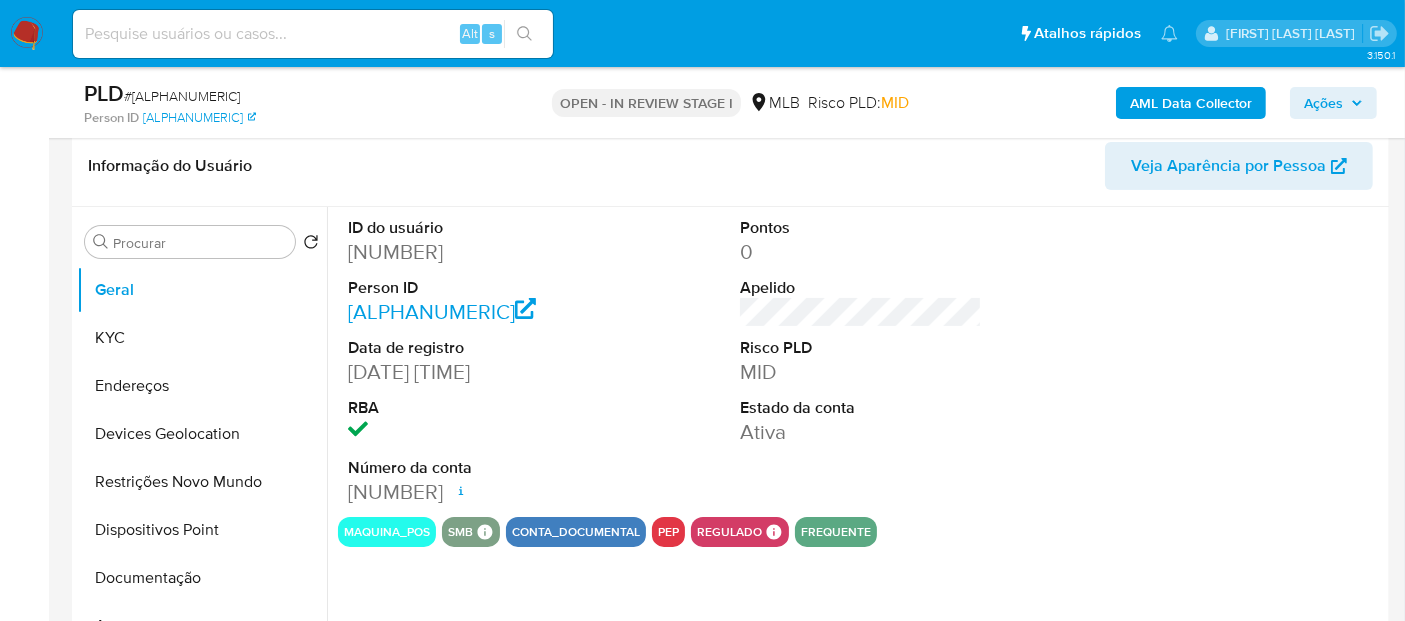 scroll, scrollTop: 333, scrollLeft: 0, axis: vertical 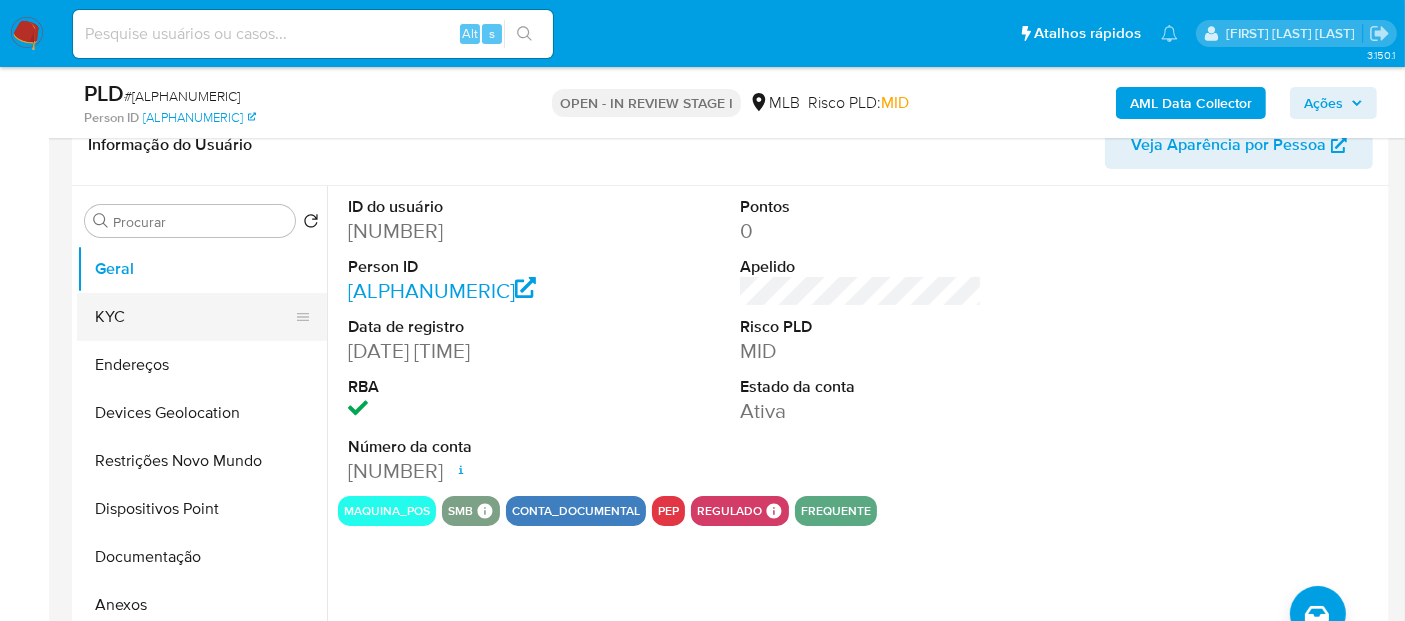 click on "KYC" at bounding box center [194, 317] 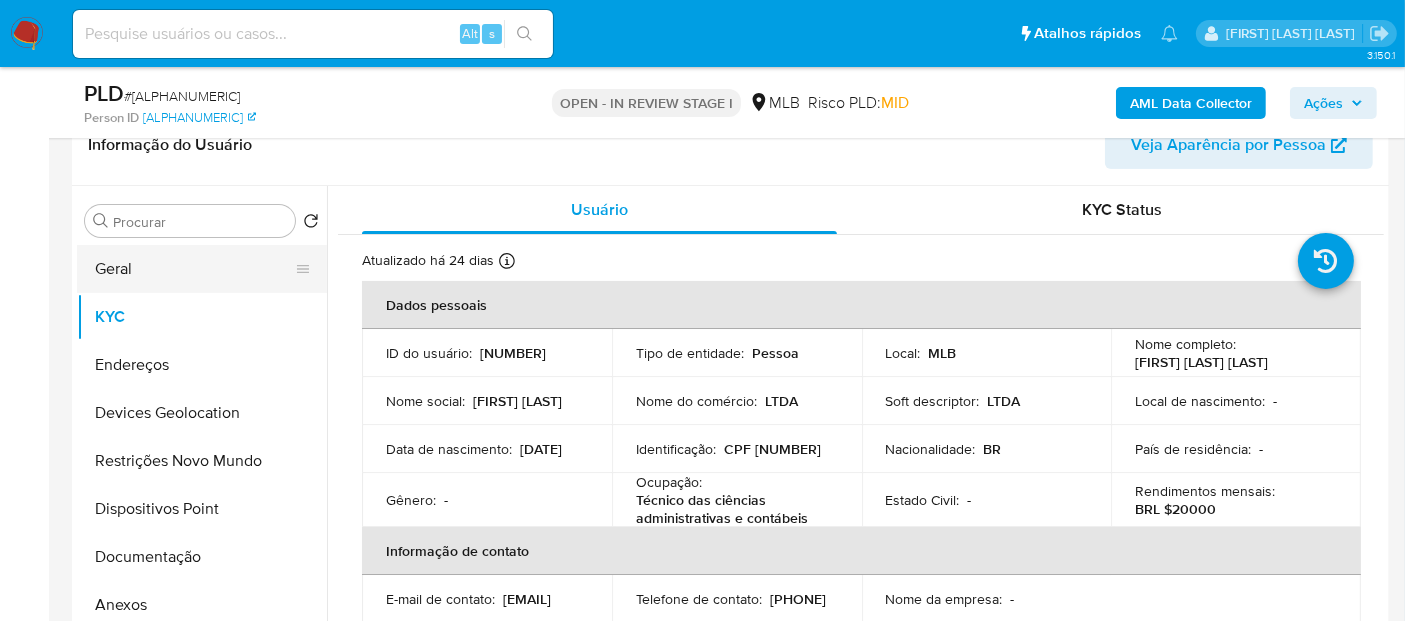 click on "Geral" at bounding box center (194, 269) 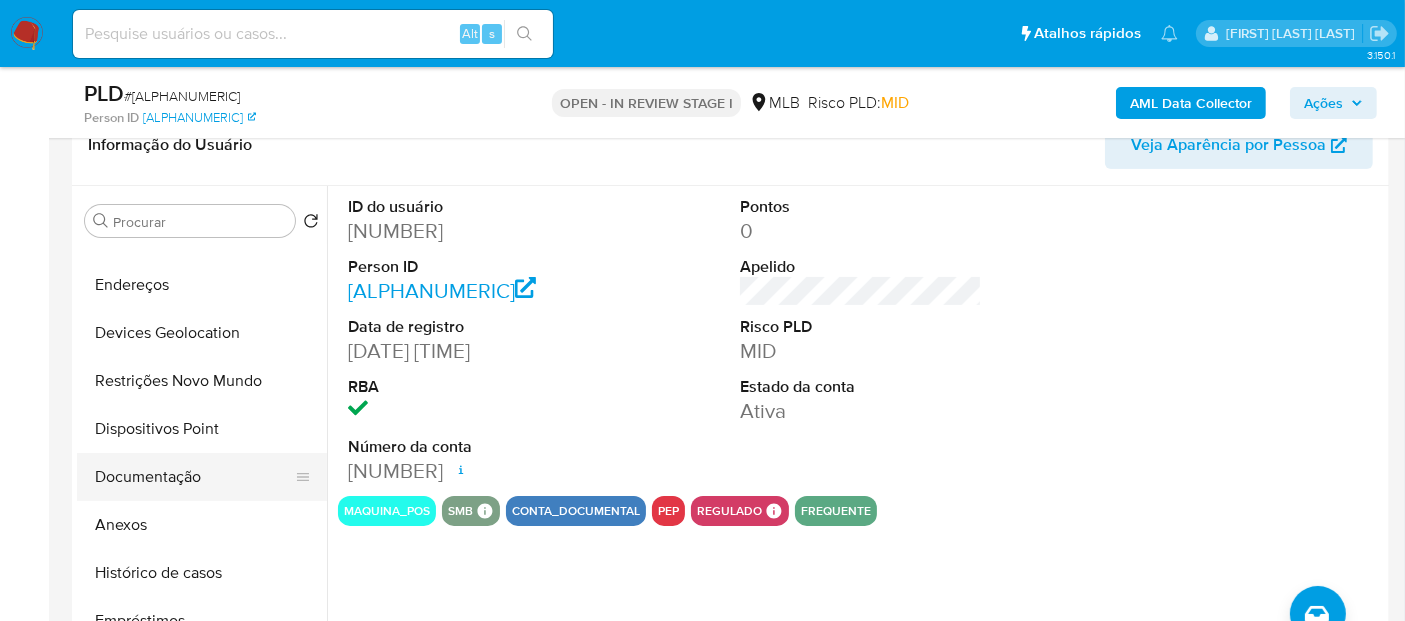 scroll, scrollTop: 111, scrollLeft: 0, axis: vertical 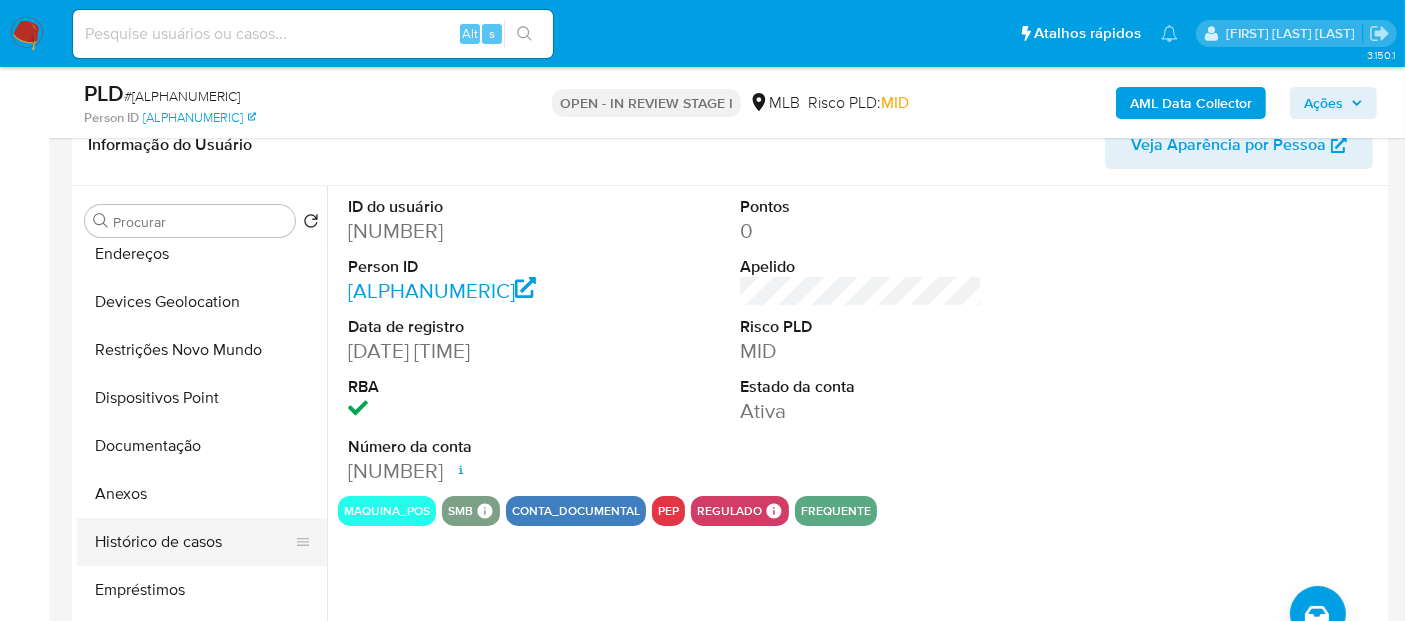 click on "Histórico de casos" at bounding box center [194, 542] 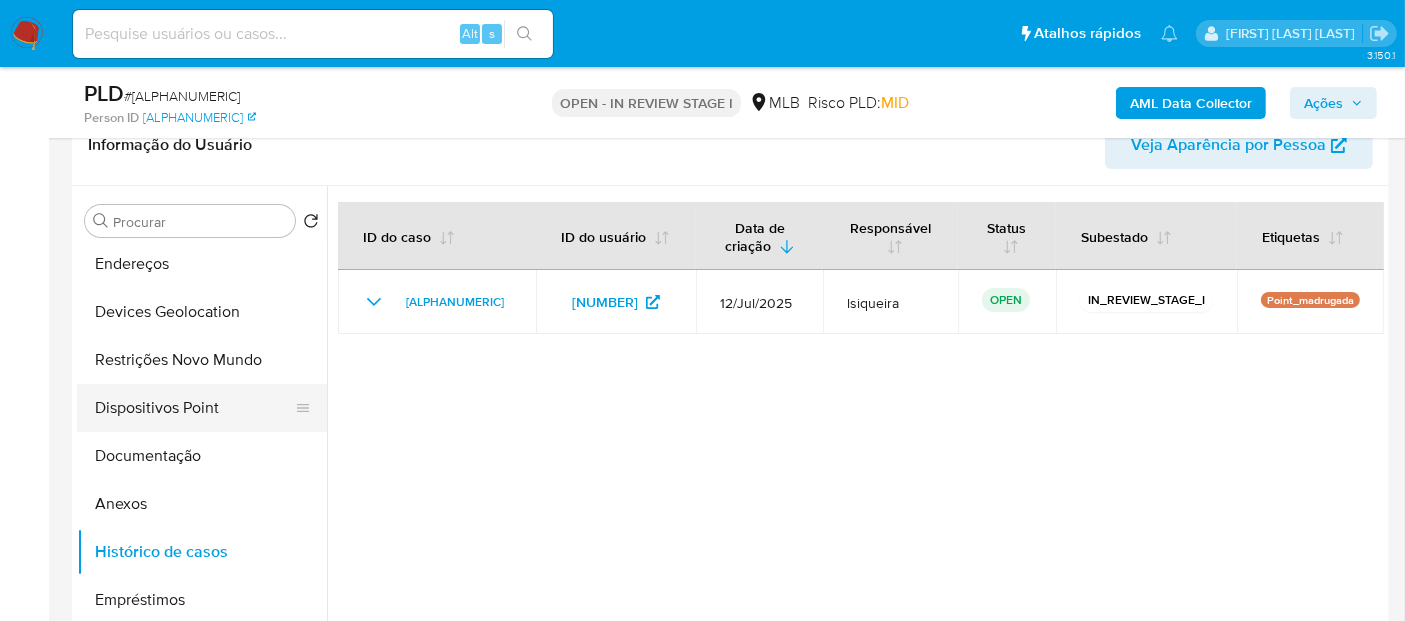 scroll, scrollTop: 0, scrollLeft: 0, axis: both 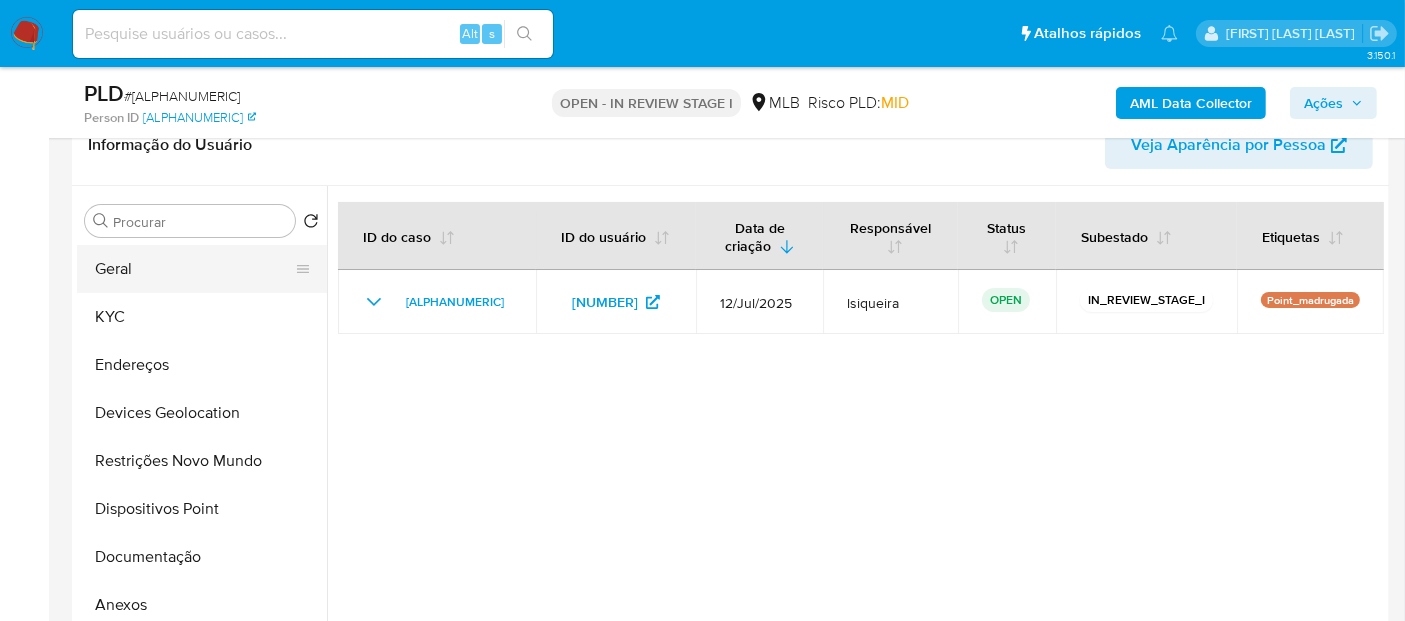 click on "Geral" at bounding box center (194, 269) 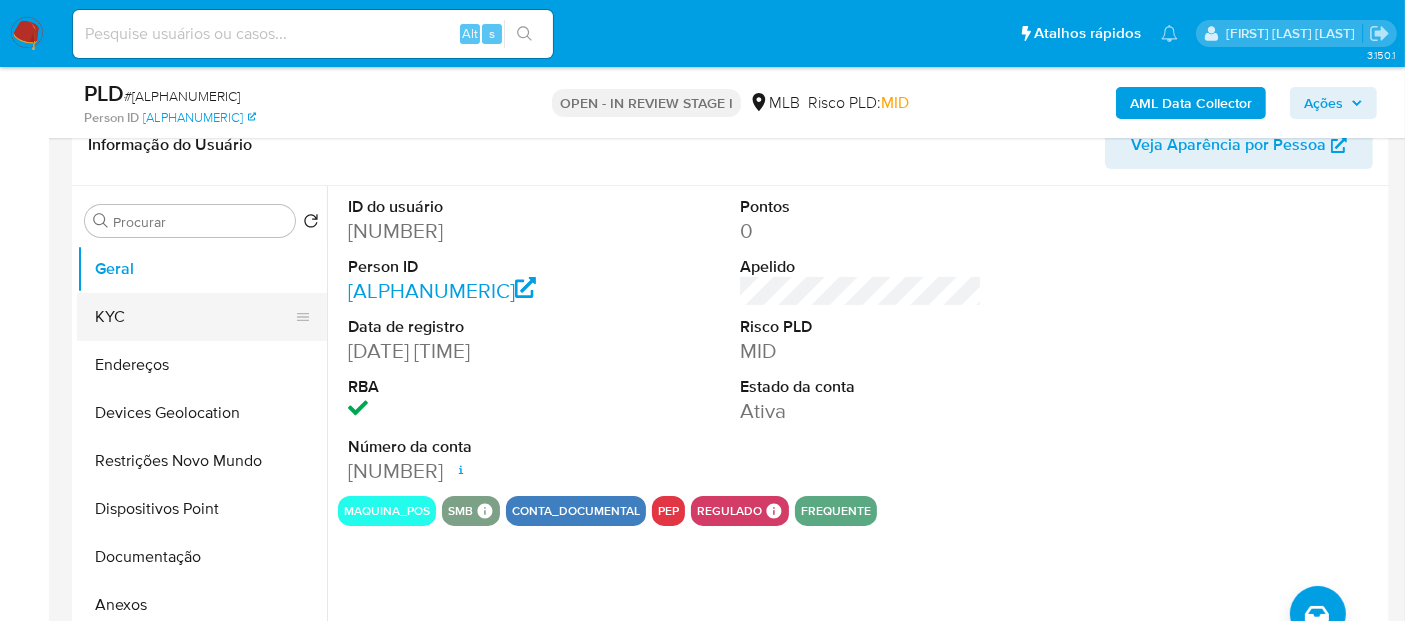 click on "KYC" at bounding box center [194, 317] 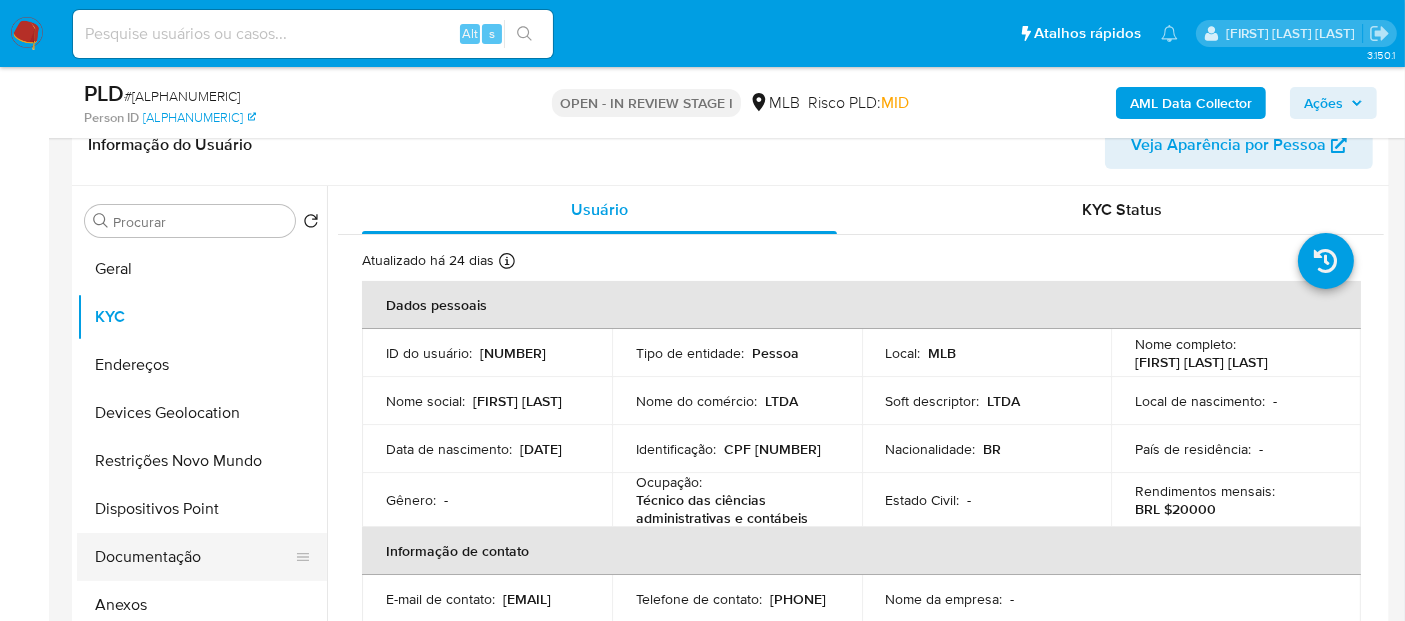 click on "Documentação" at bounding box center (194, 557) 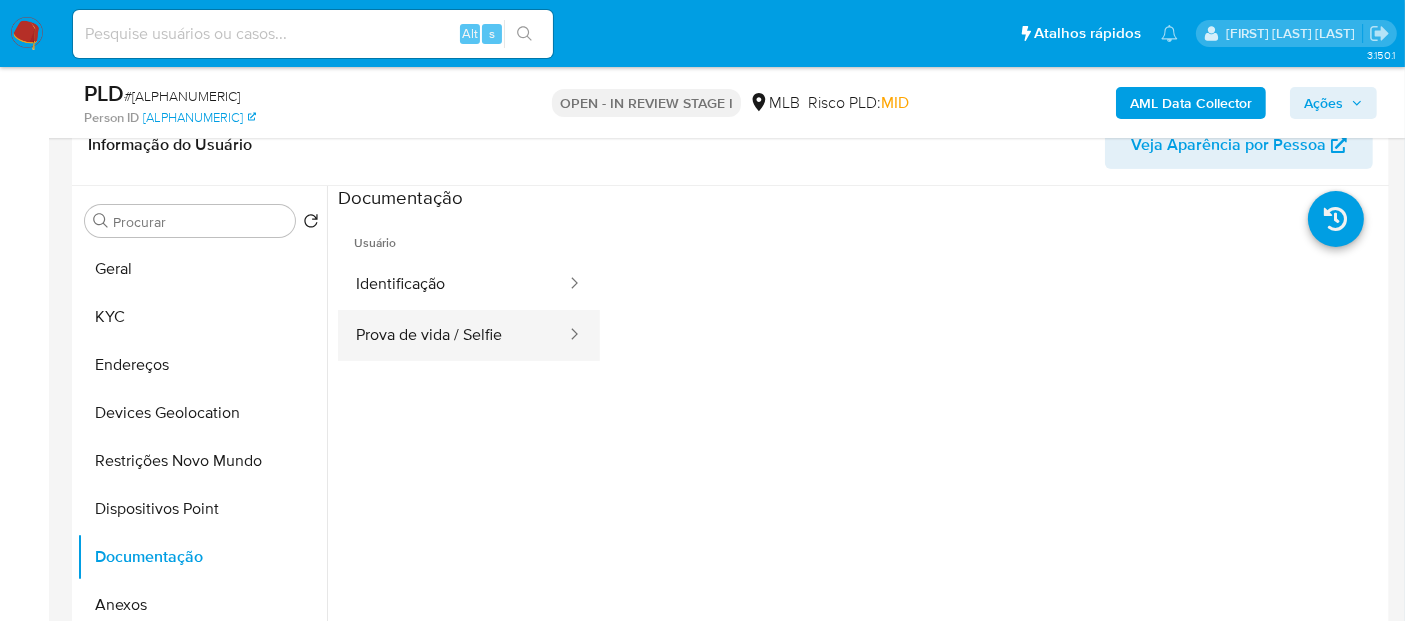 click on "Prova de vida / Selfie" at bounding box center (453, 335) 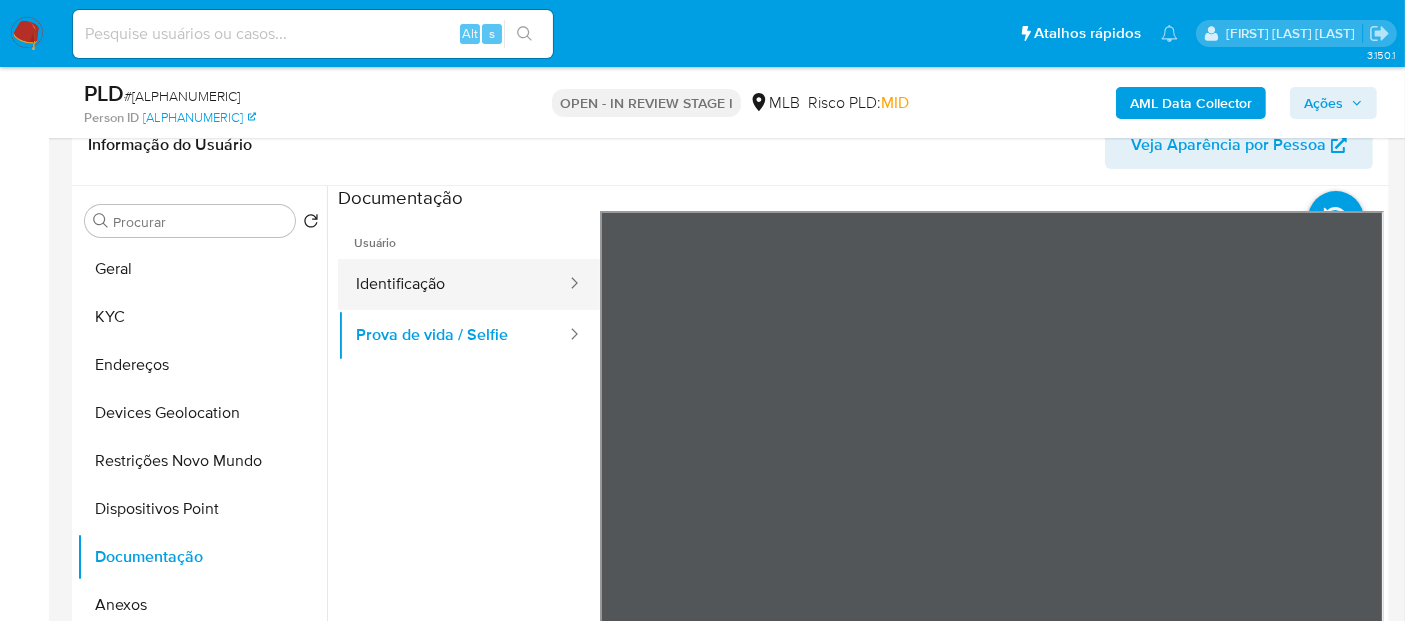 click on "Identificação" at bounding box center (453, 284) 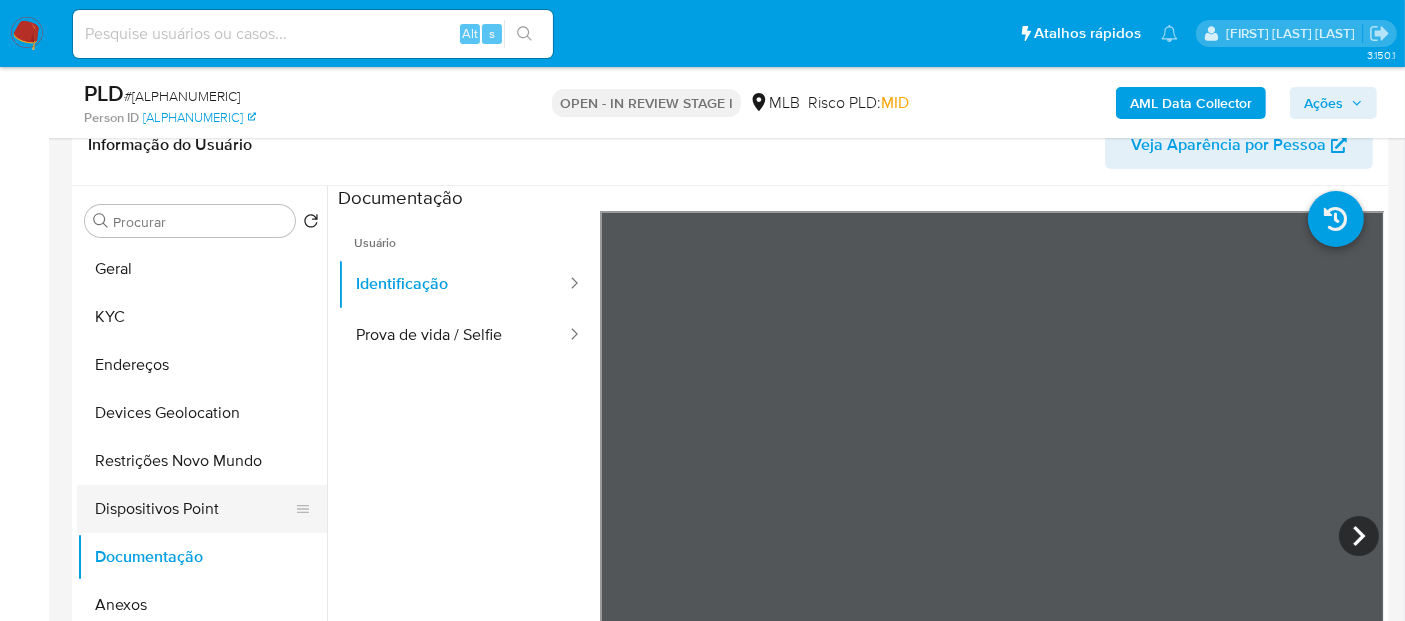 scroll, scrollTop: 111, scrollLeft: 0, axis: vertical 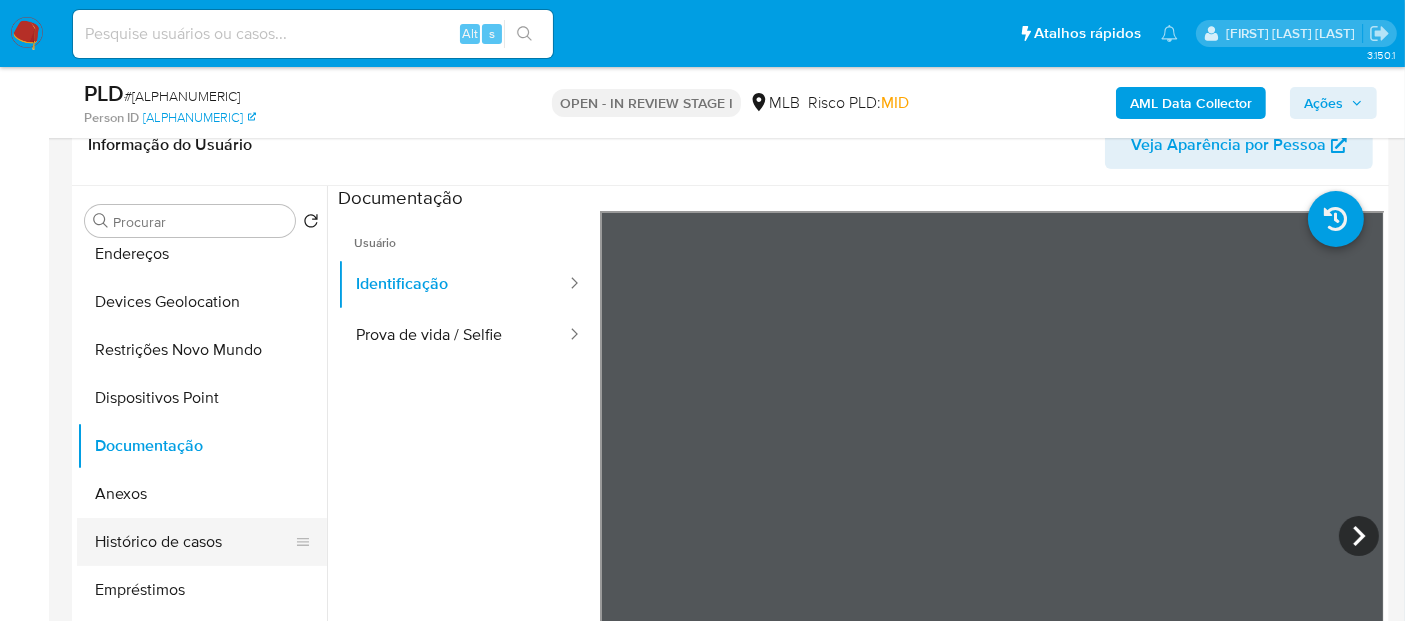 click on "Histórico de casos" at bounding box center [194, 542] 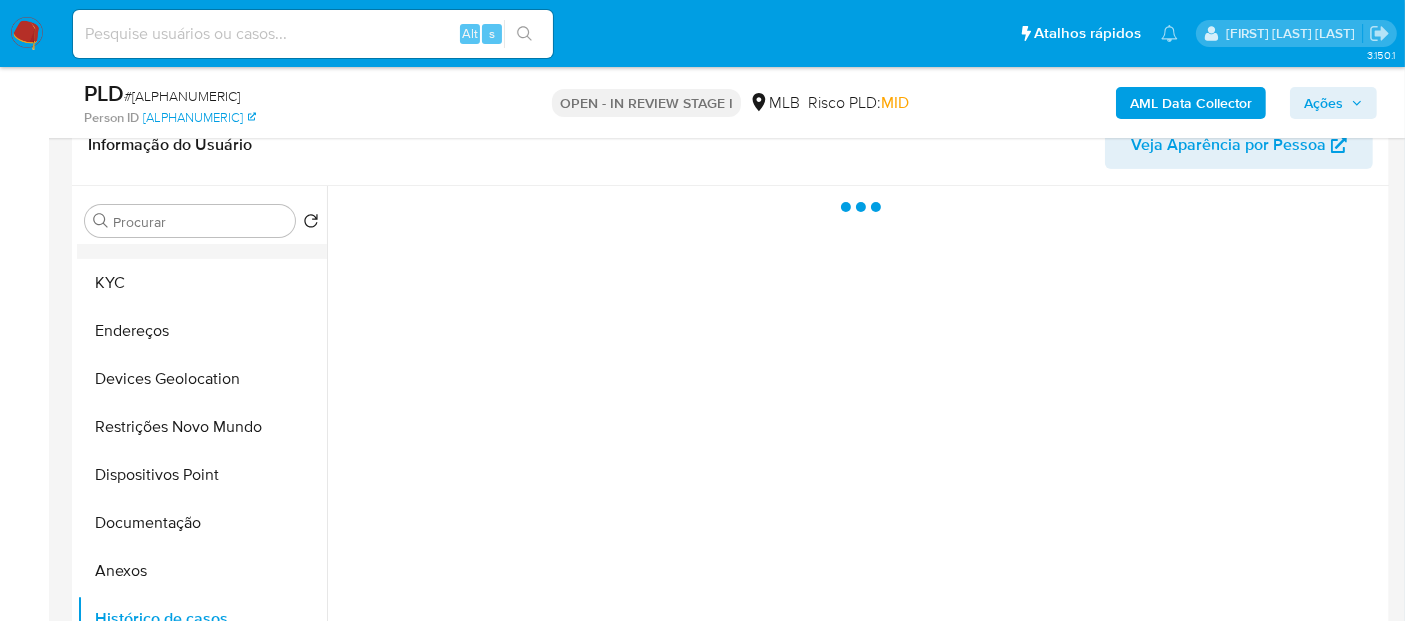 scroll, scrollTop: 0, scrollLeft: 0, axis: both 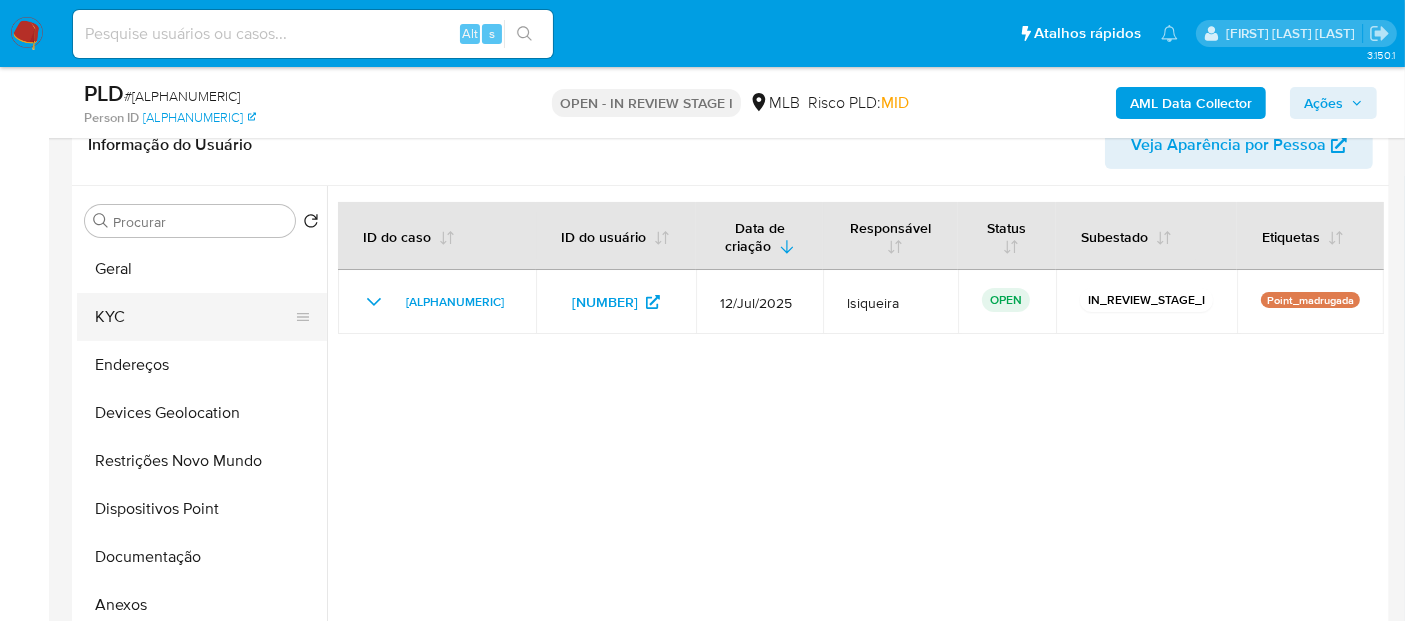 click on "KYC" at bounding box center (194, 317) 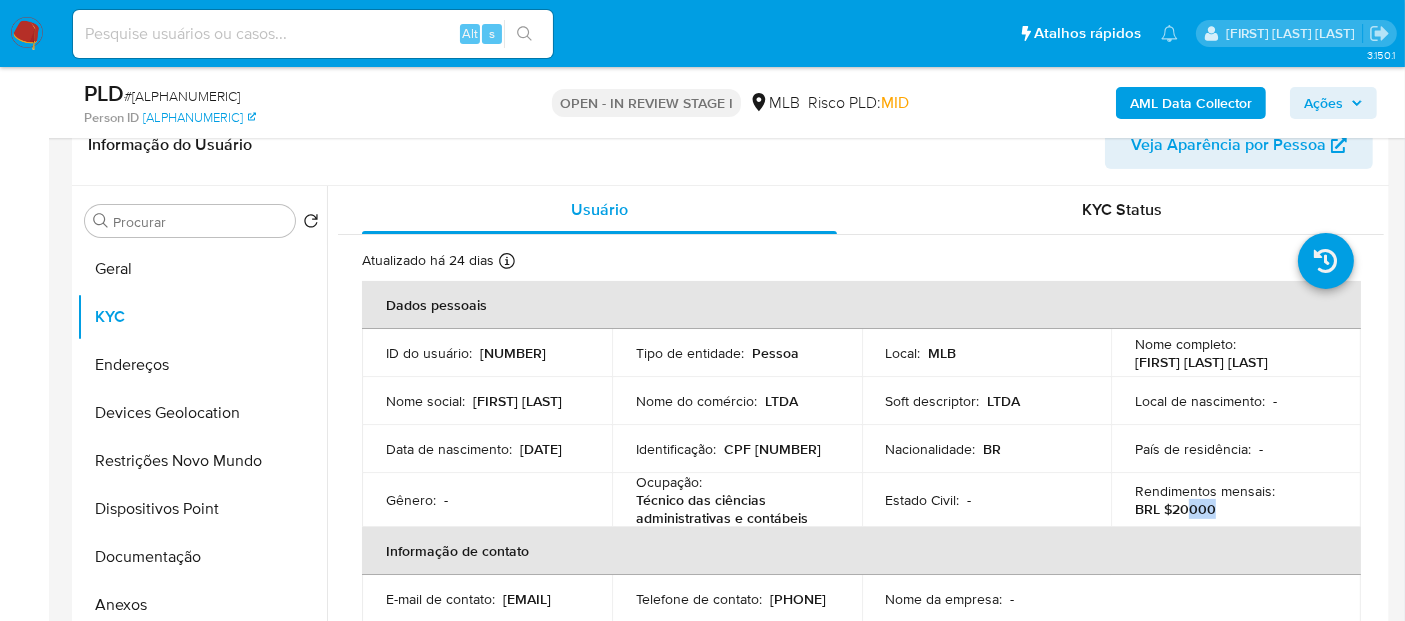 drag, startPoint x: 1188, startPoint y: 509, endPoint x: 1228, endPoint y: 508, distance: 40.012497 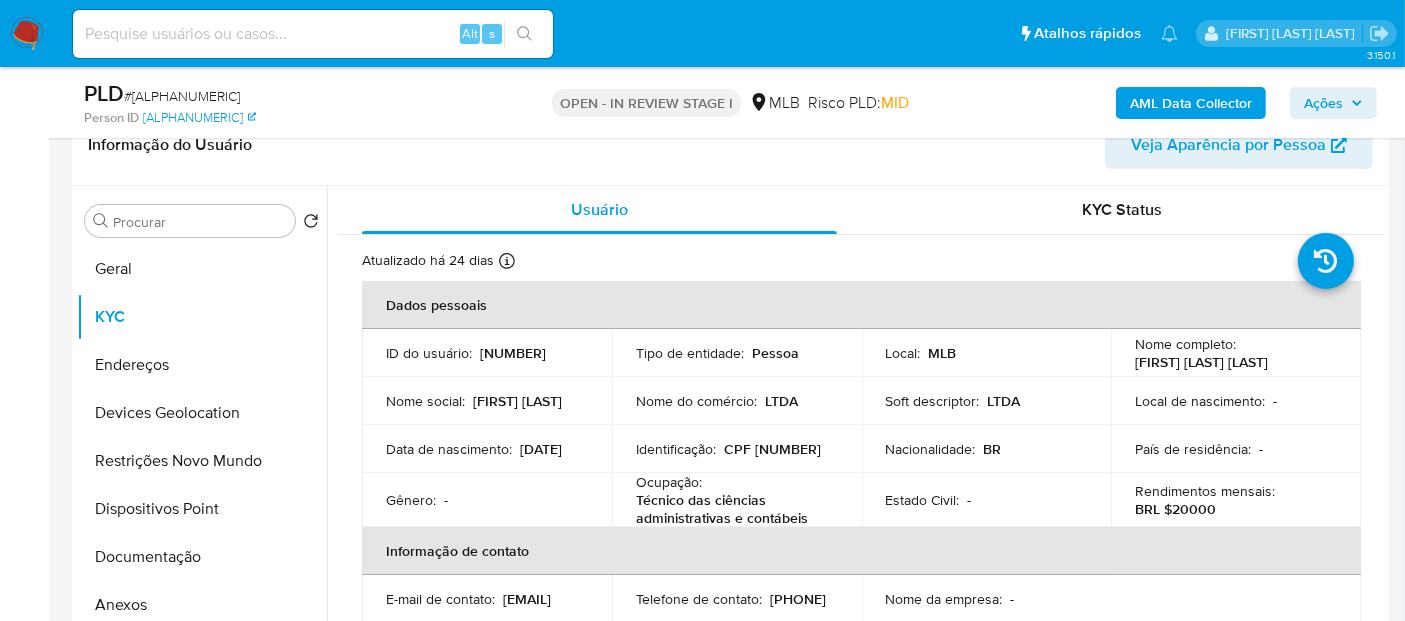 drag, startPoint x: 822, startPoint y: 510, endPoint x: 808, endPoint y: 509, distance: 14.035668 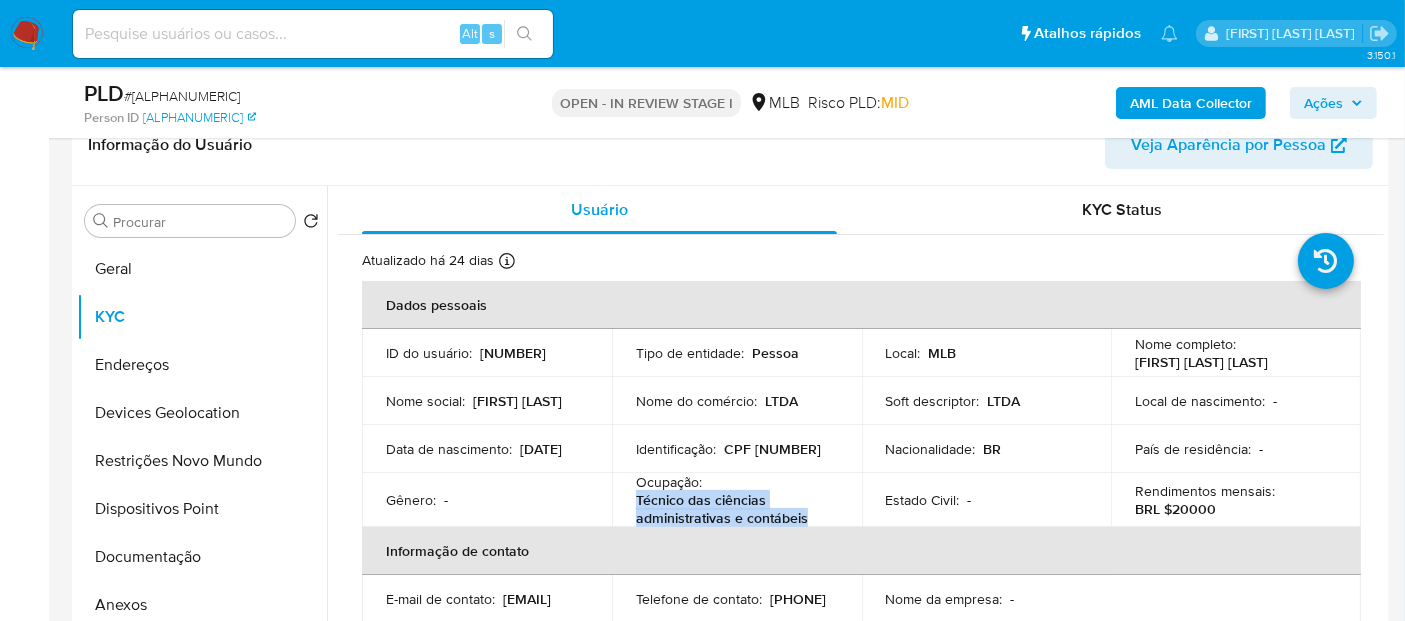 drag, startPoint x: 815, startPoint y: 516, endPoint x: 623, endPoint y: 493, distance: 193.3727 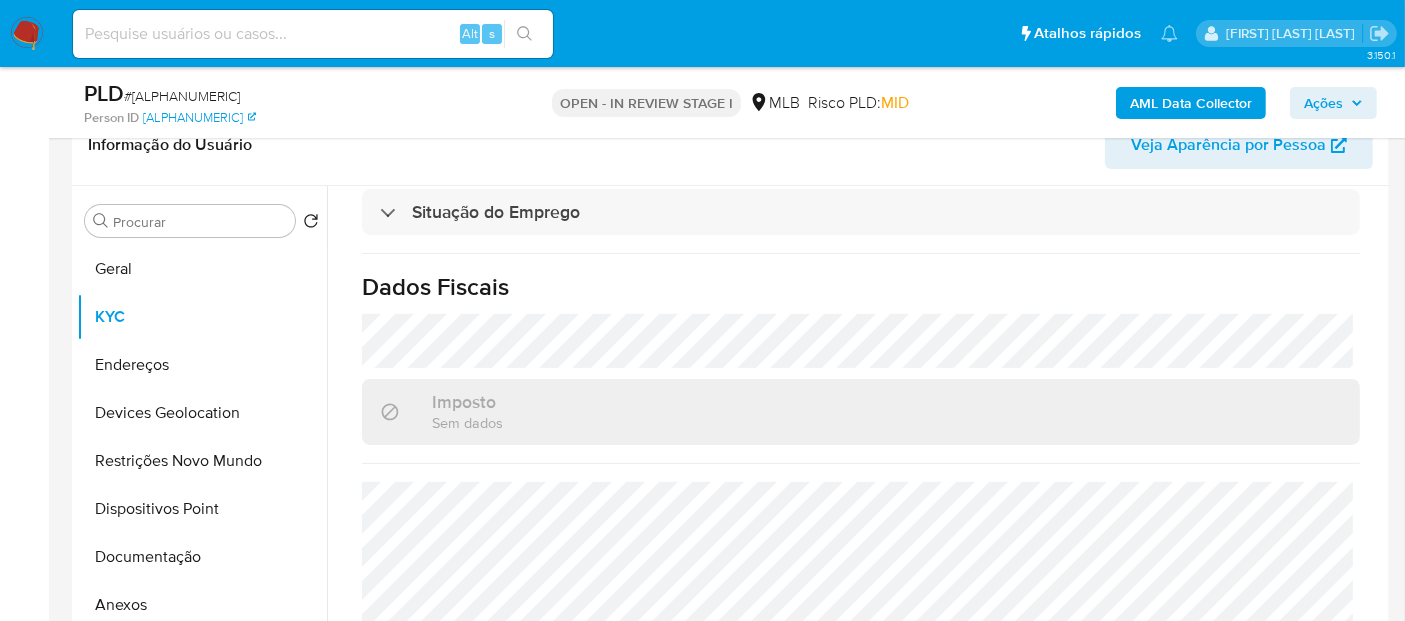 scroll, scrollTop: 914, scrollLeft: 0, axis: vertical 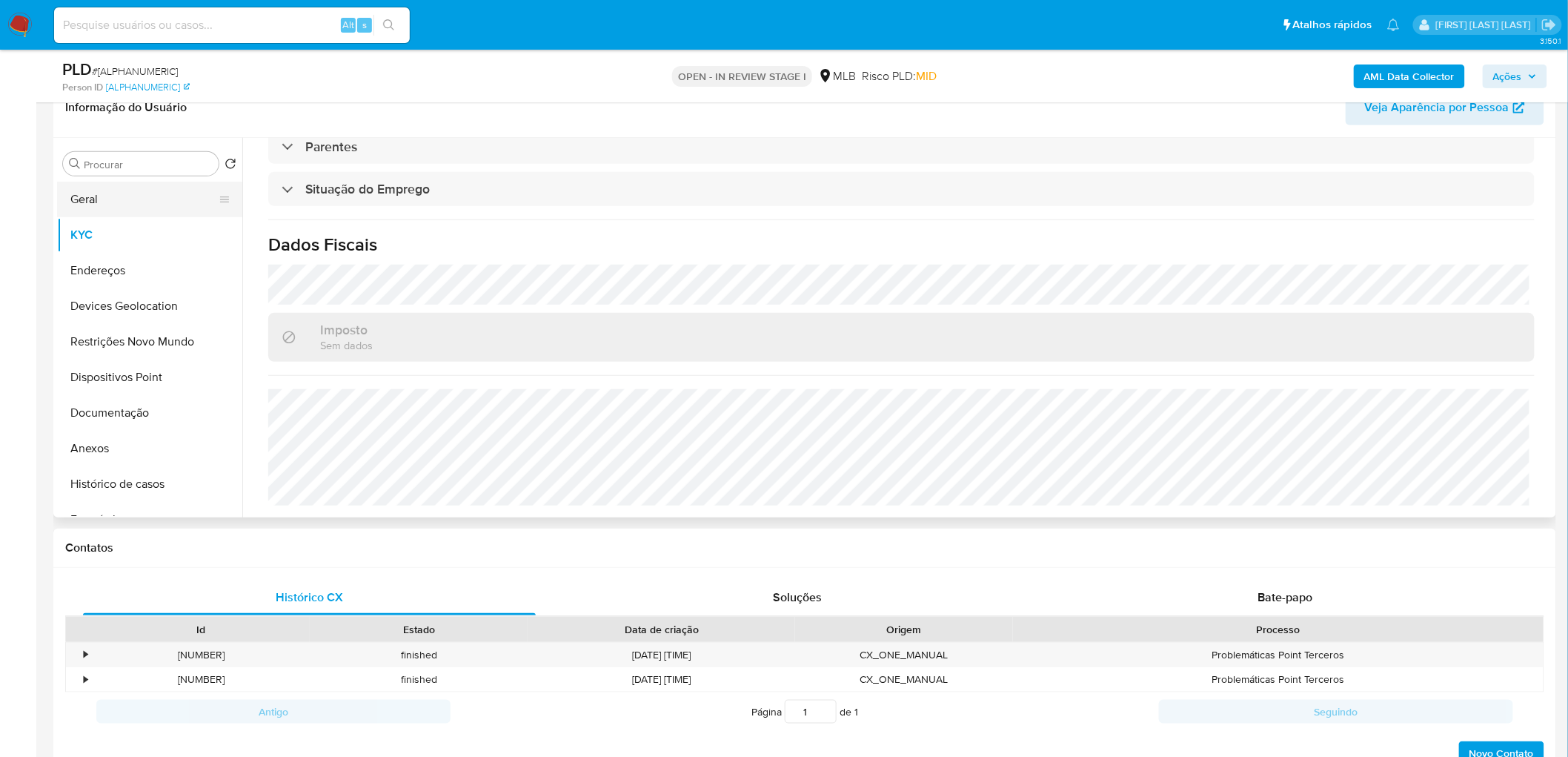 click on "Geral" at bounding box center (144, 199) 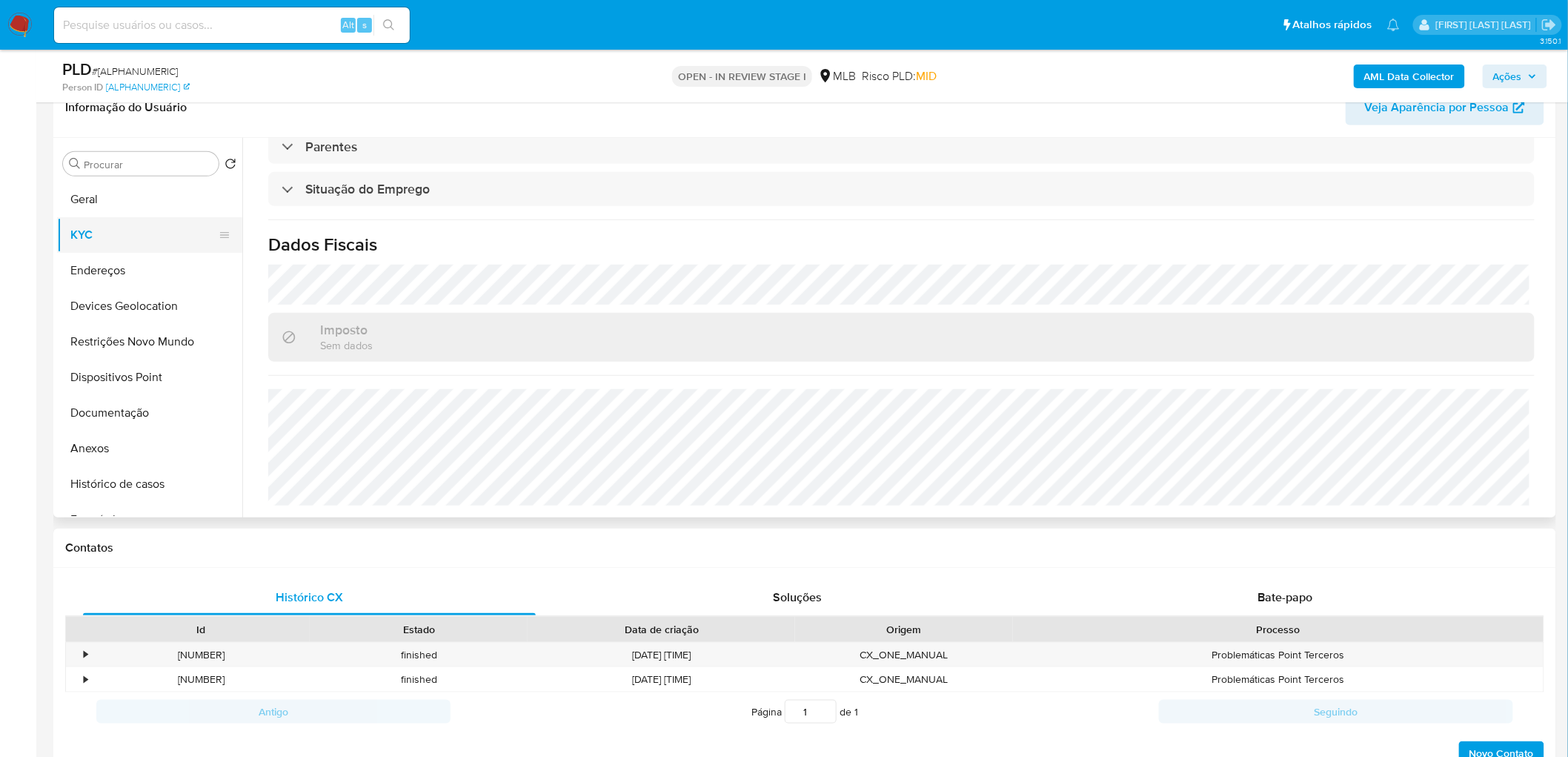 scroll, scrollTop: 0, scrollLeft: 0, axis: both 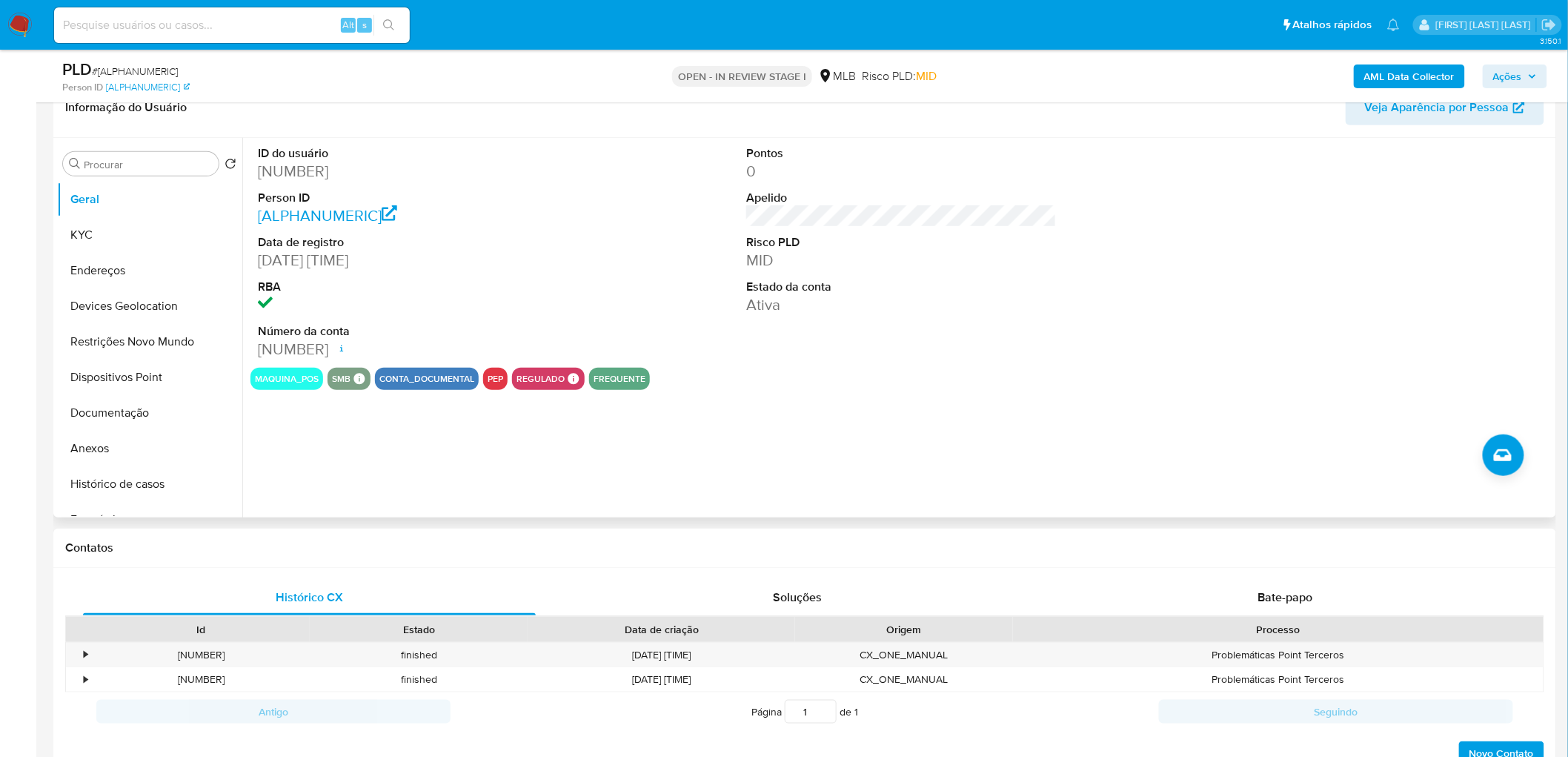 type 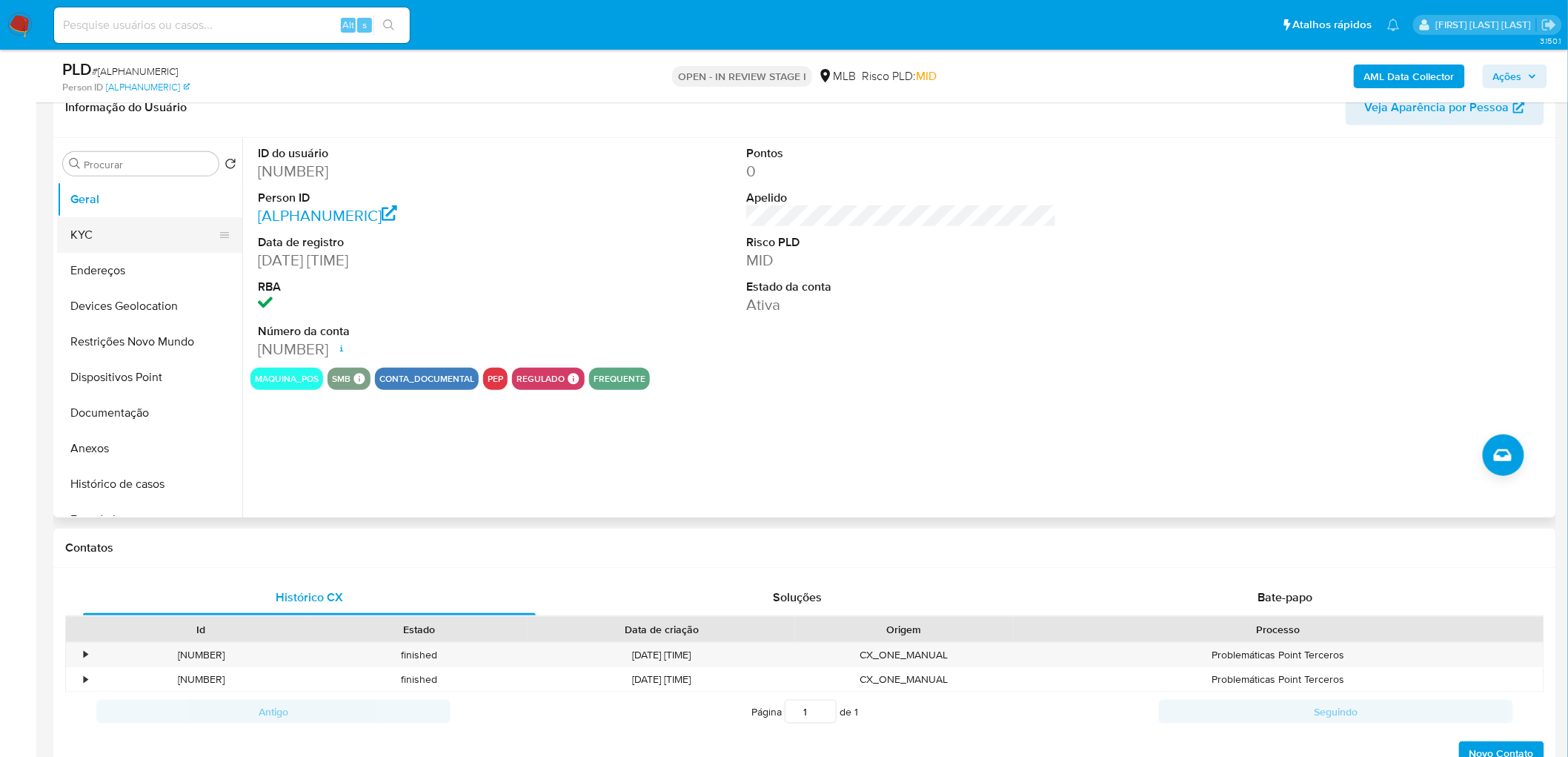 click on "KYC" at bounding box center (144, 235) 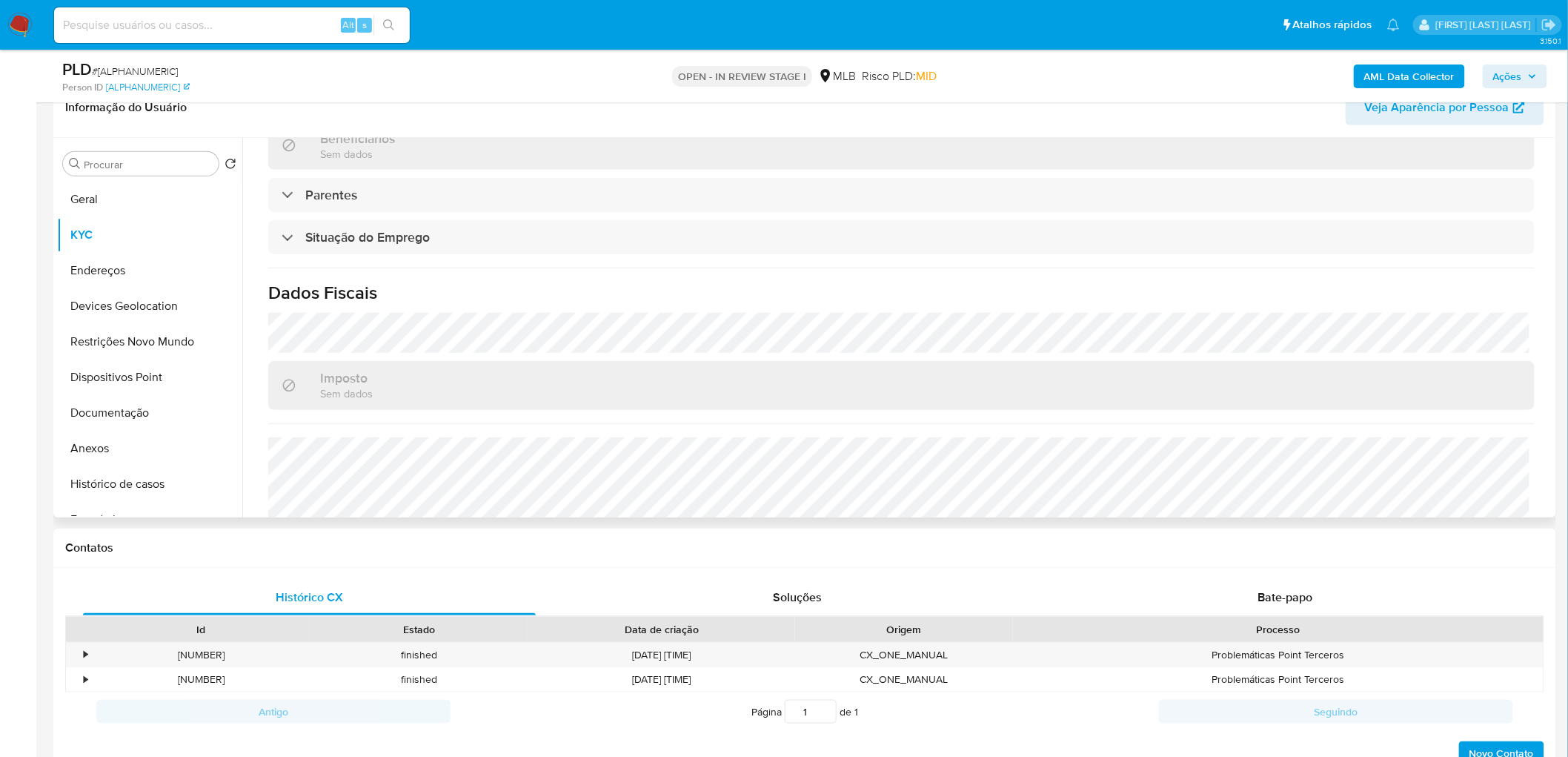 scroll, scrollTop: 576, scrollLeft: 0, axis: vertical 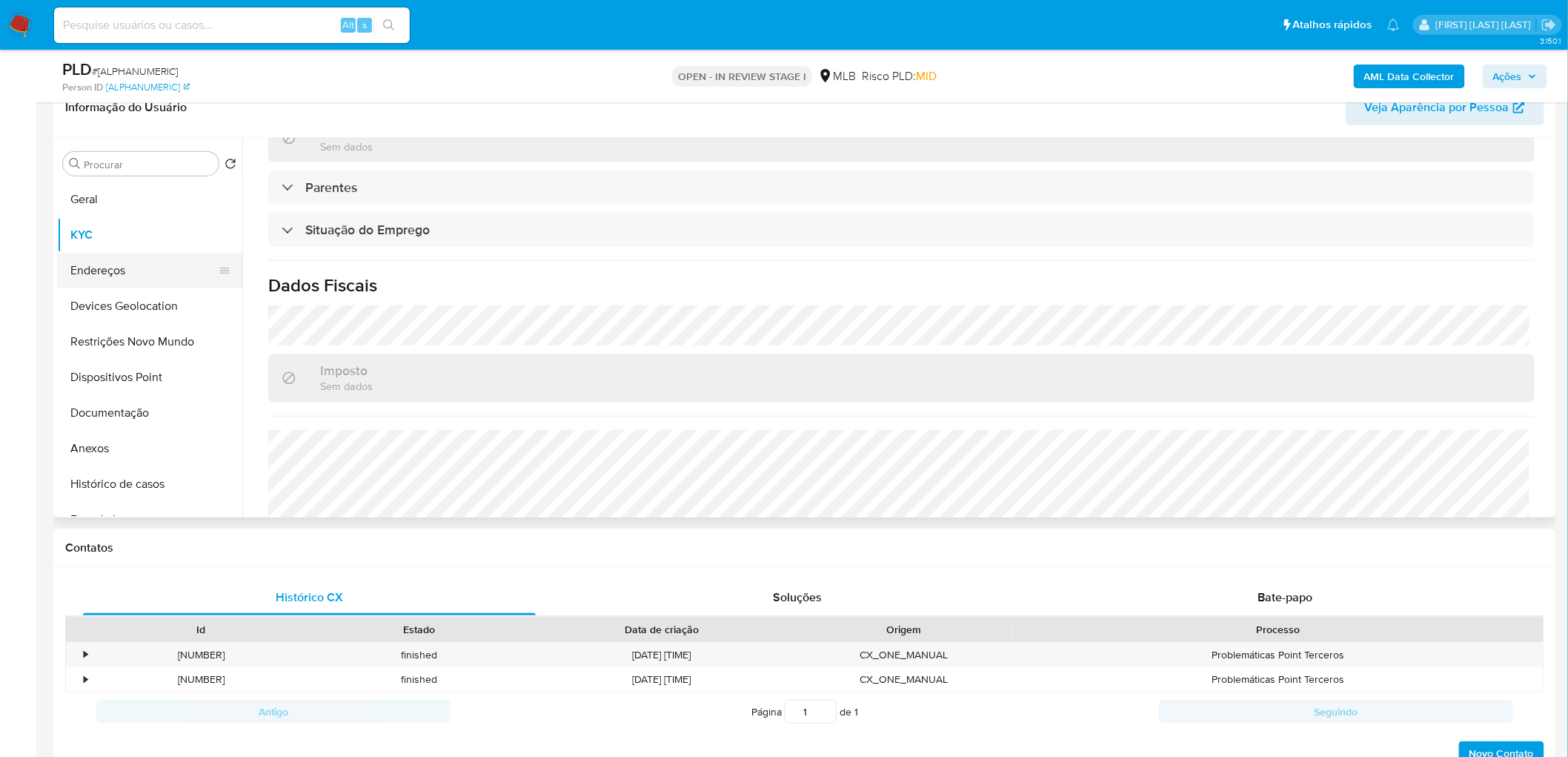 click on "Endereços" at bounding box center [144, 271] 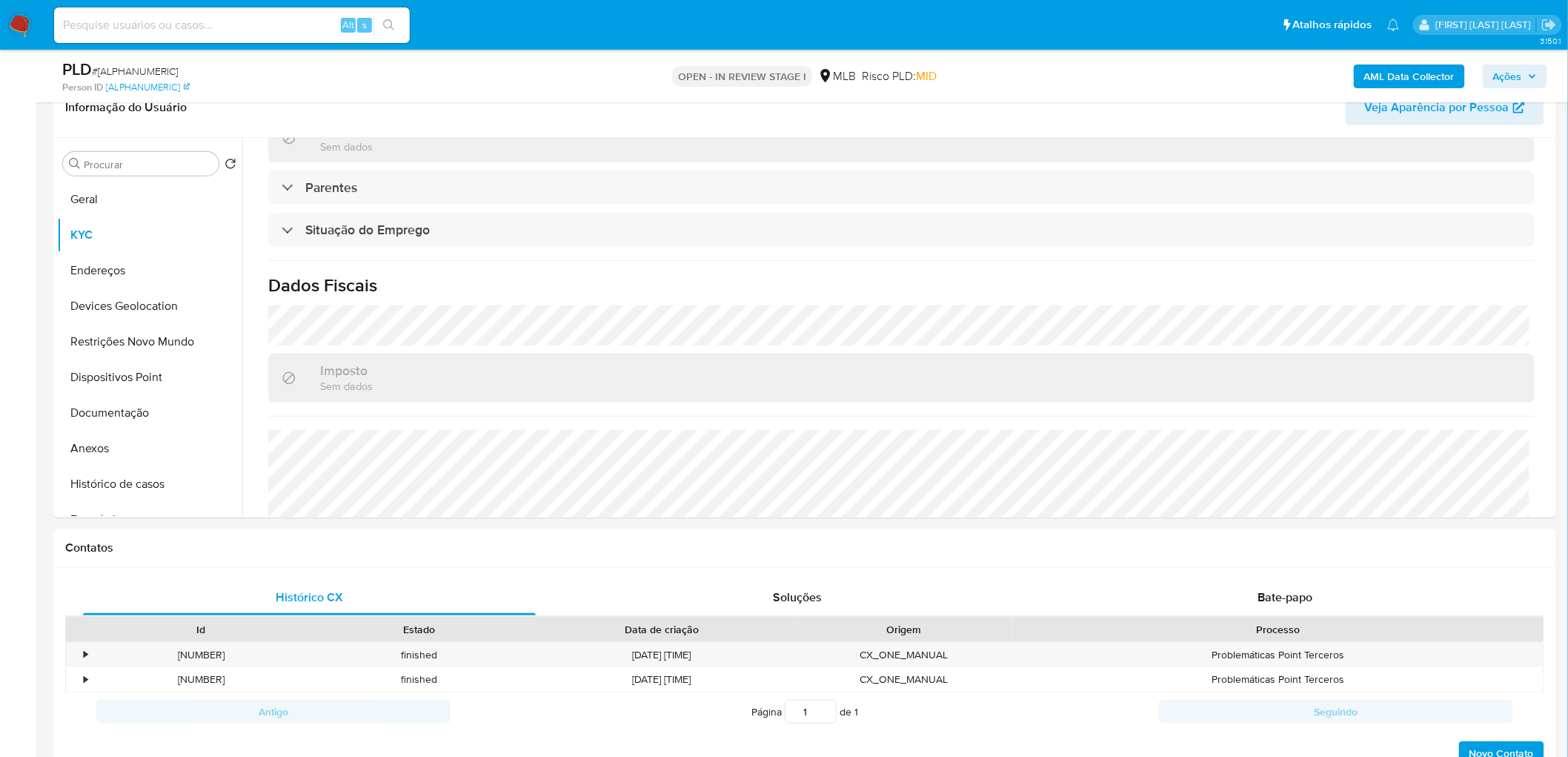 scroll, scrollTop: 0, scrollLeft: 0, axis: both 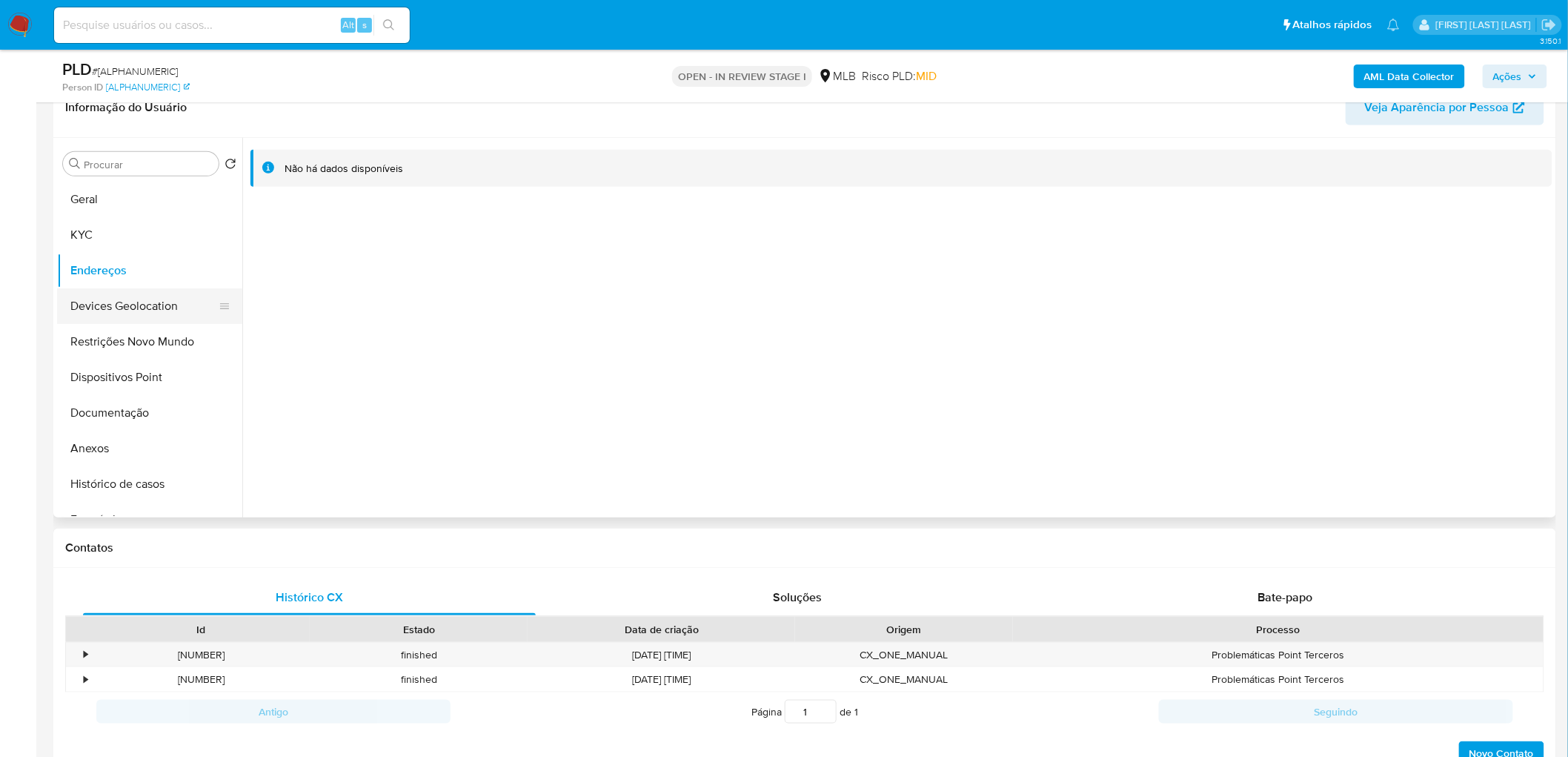 click on "Devices Geolocation" at bounding box center (144, 306) 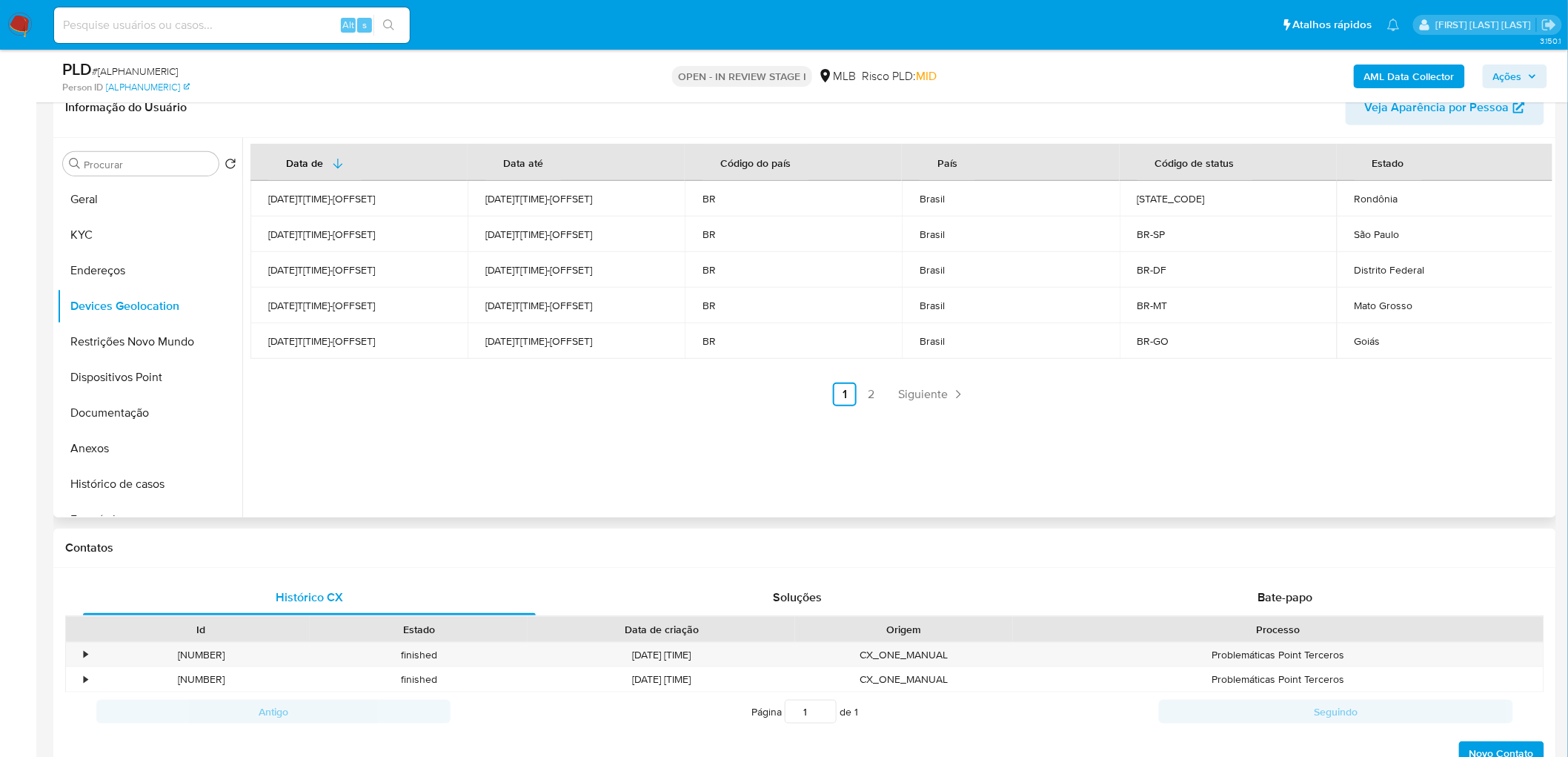 type 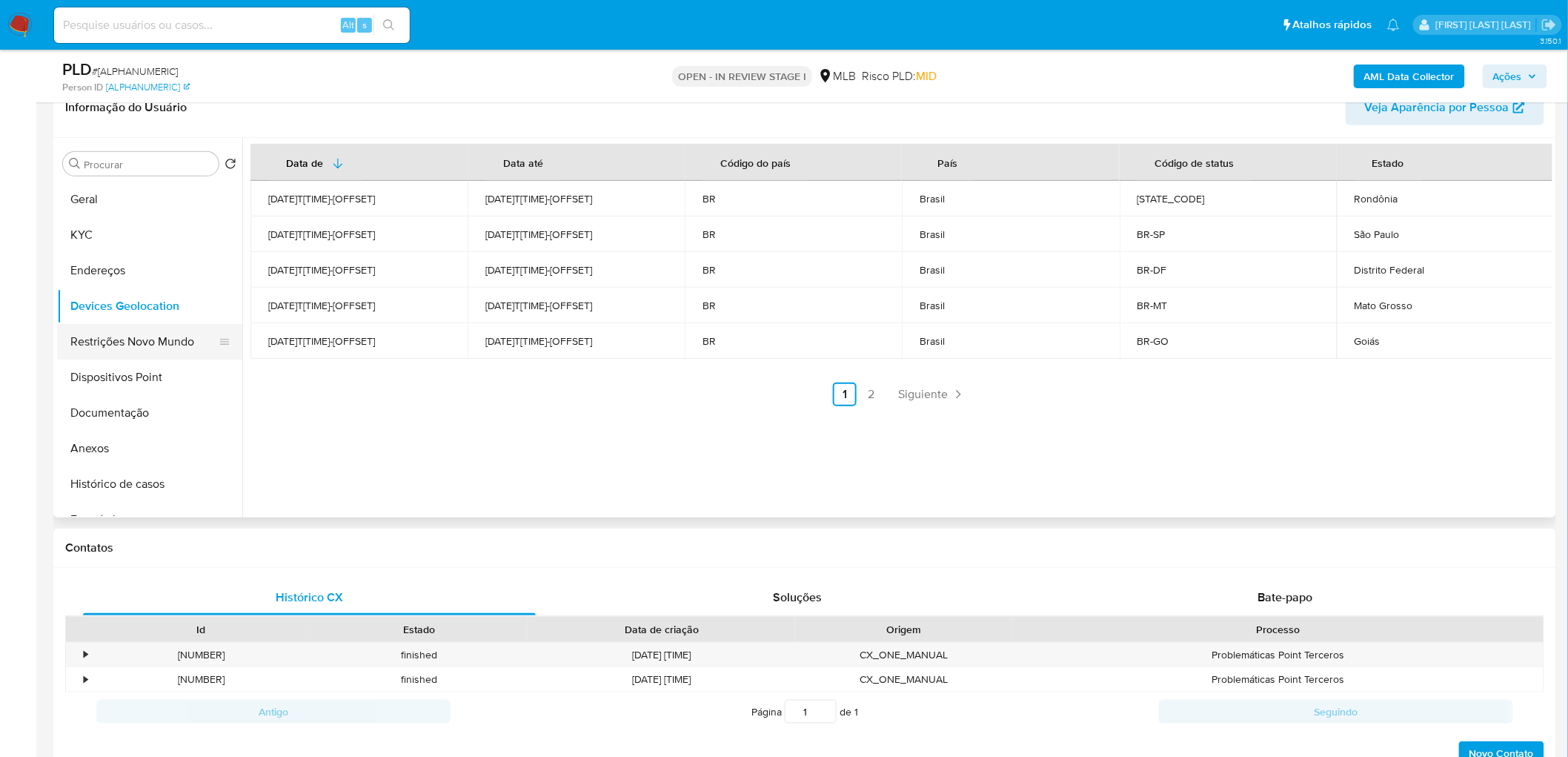click on "Restrições Novo Mundo" at bounding box center (144, 342) 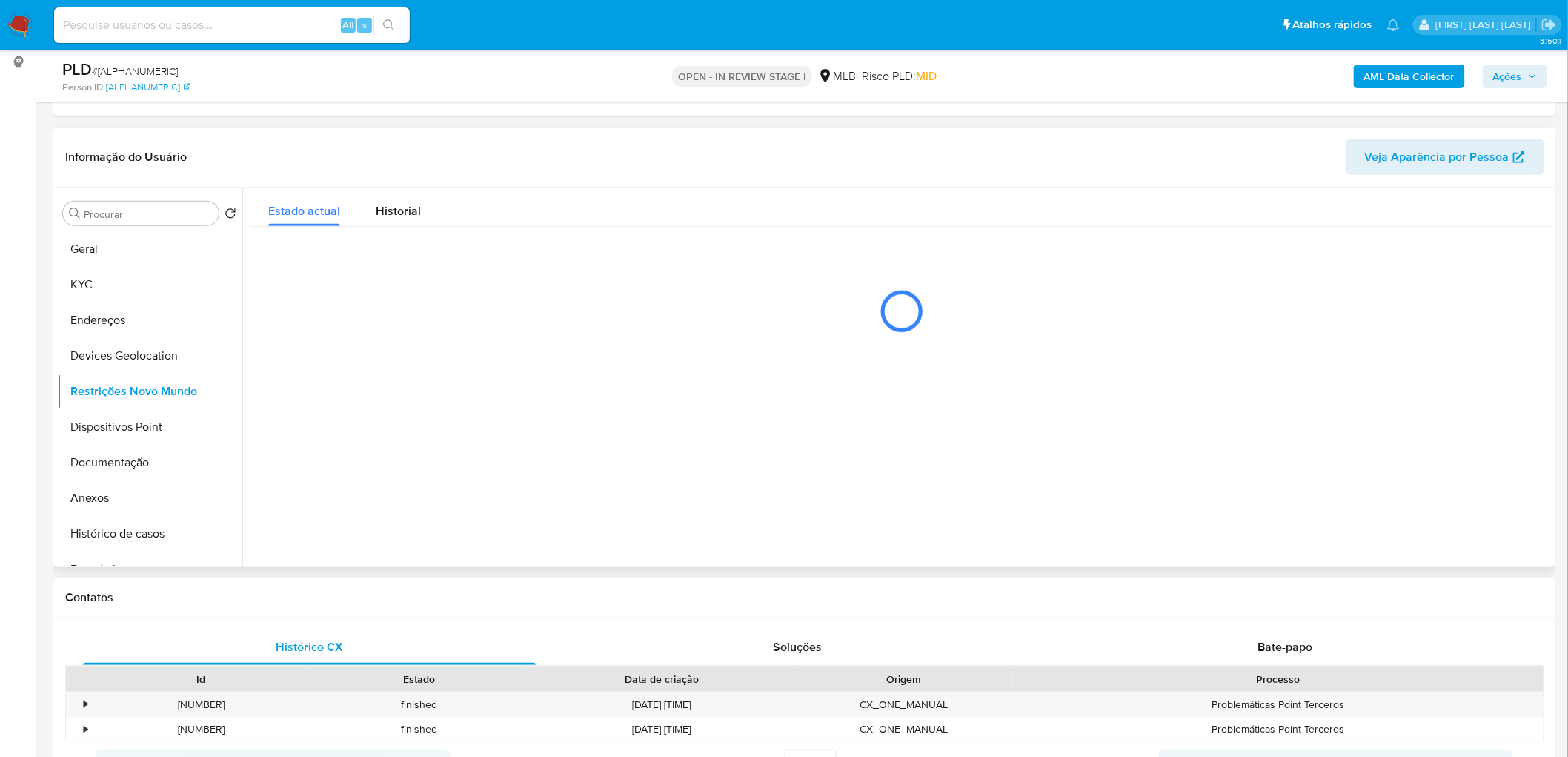 scroll, scrollTop: 165, scrollLeft: 0, axis: vertical 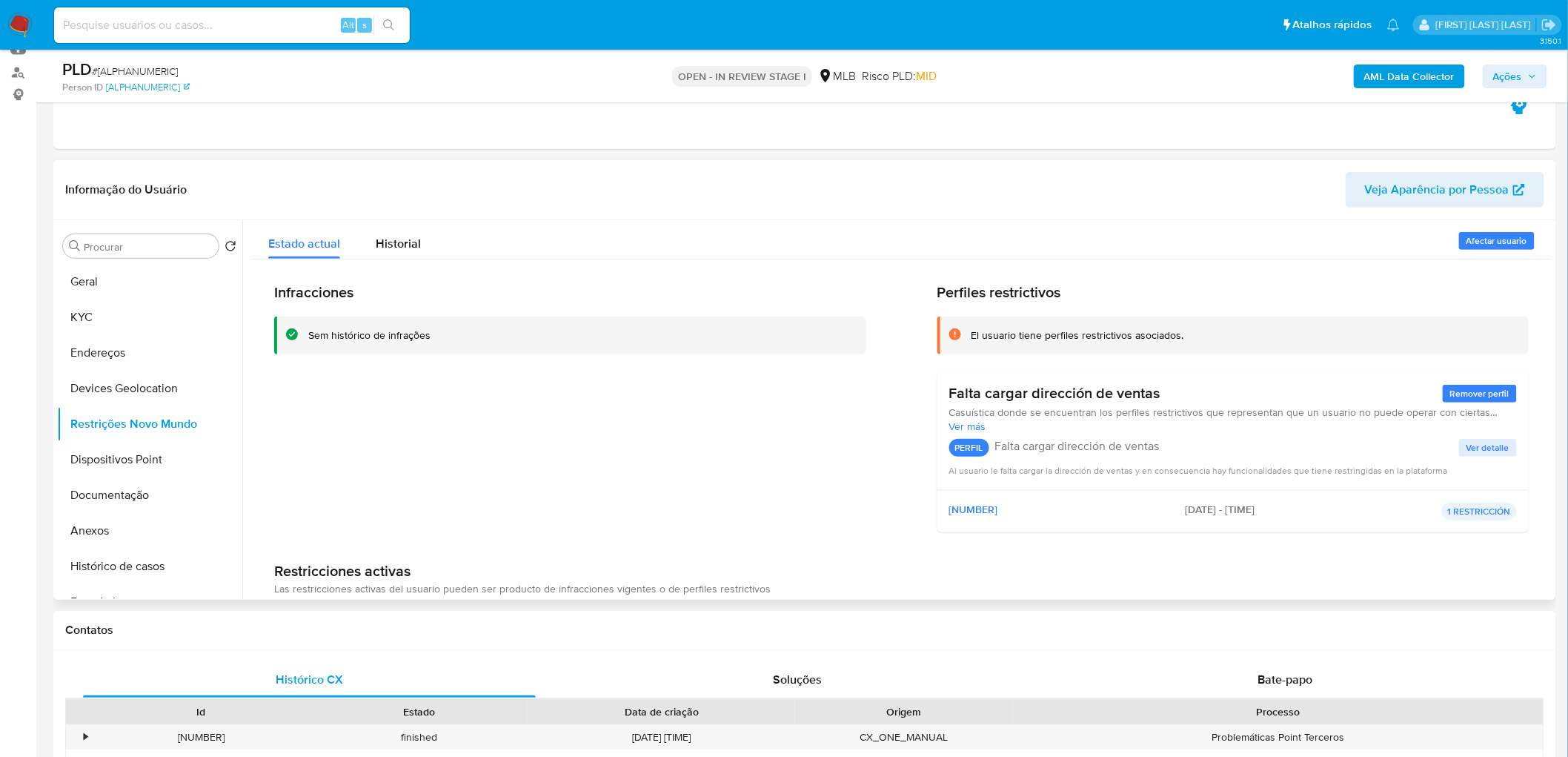 type 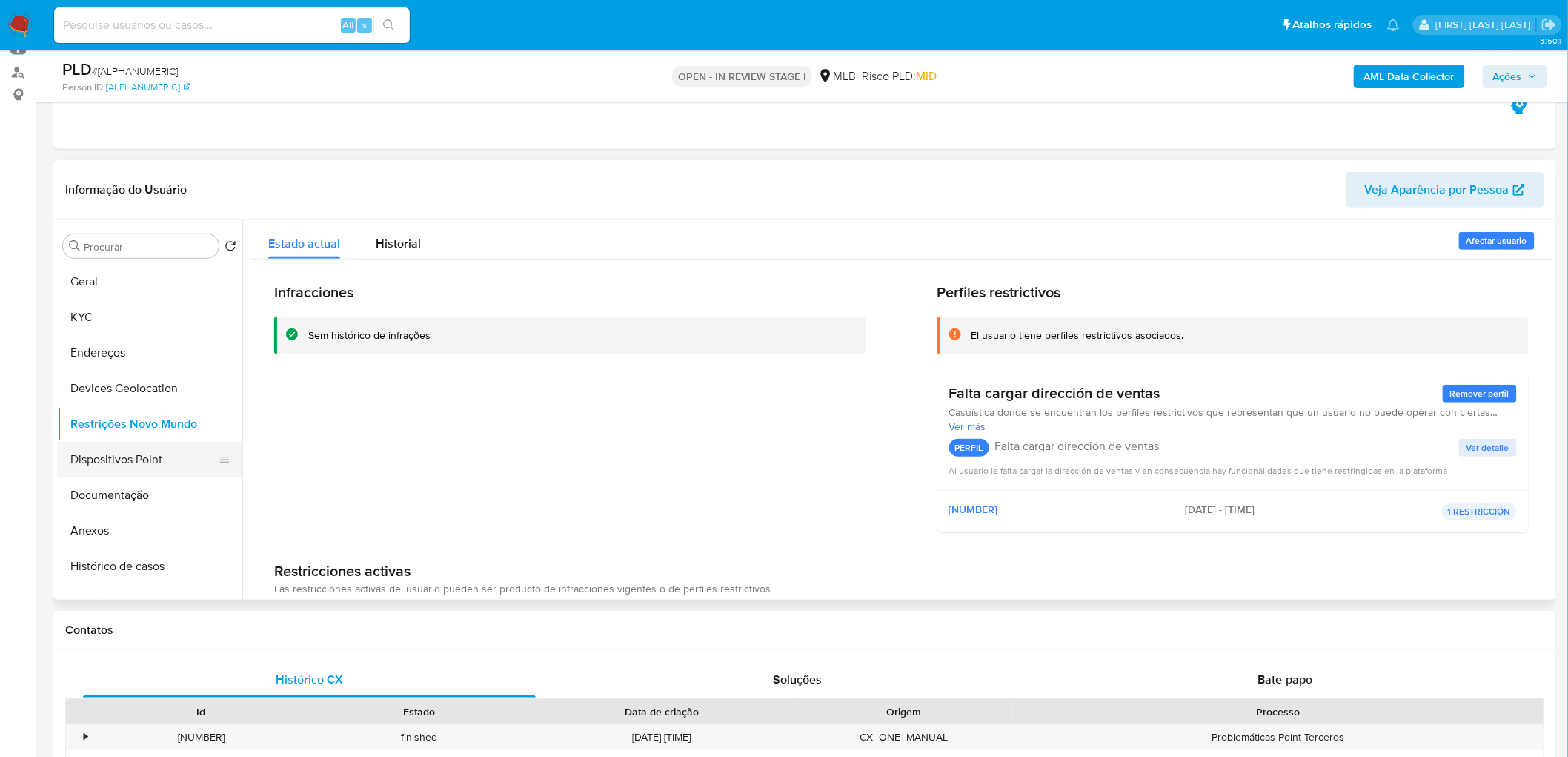 click on "Dispositivos Point" at bounding box center (144, 460) 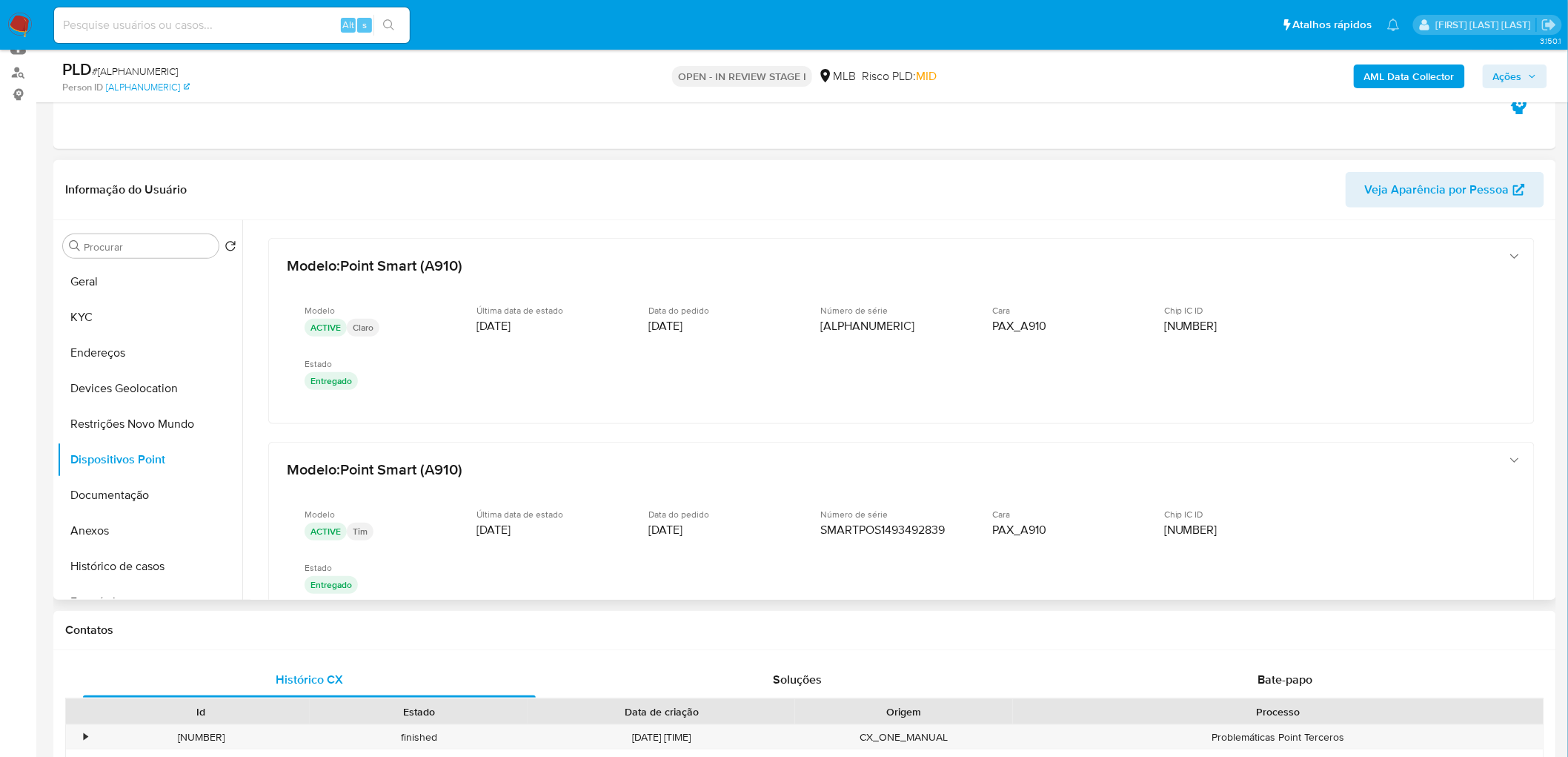 type 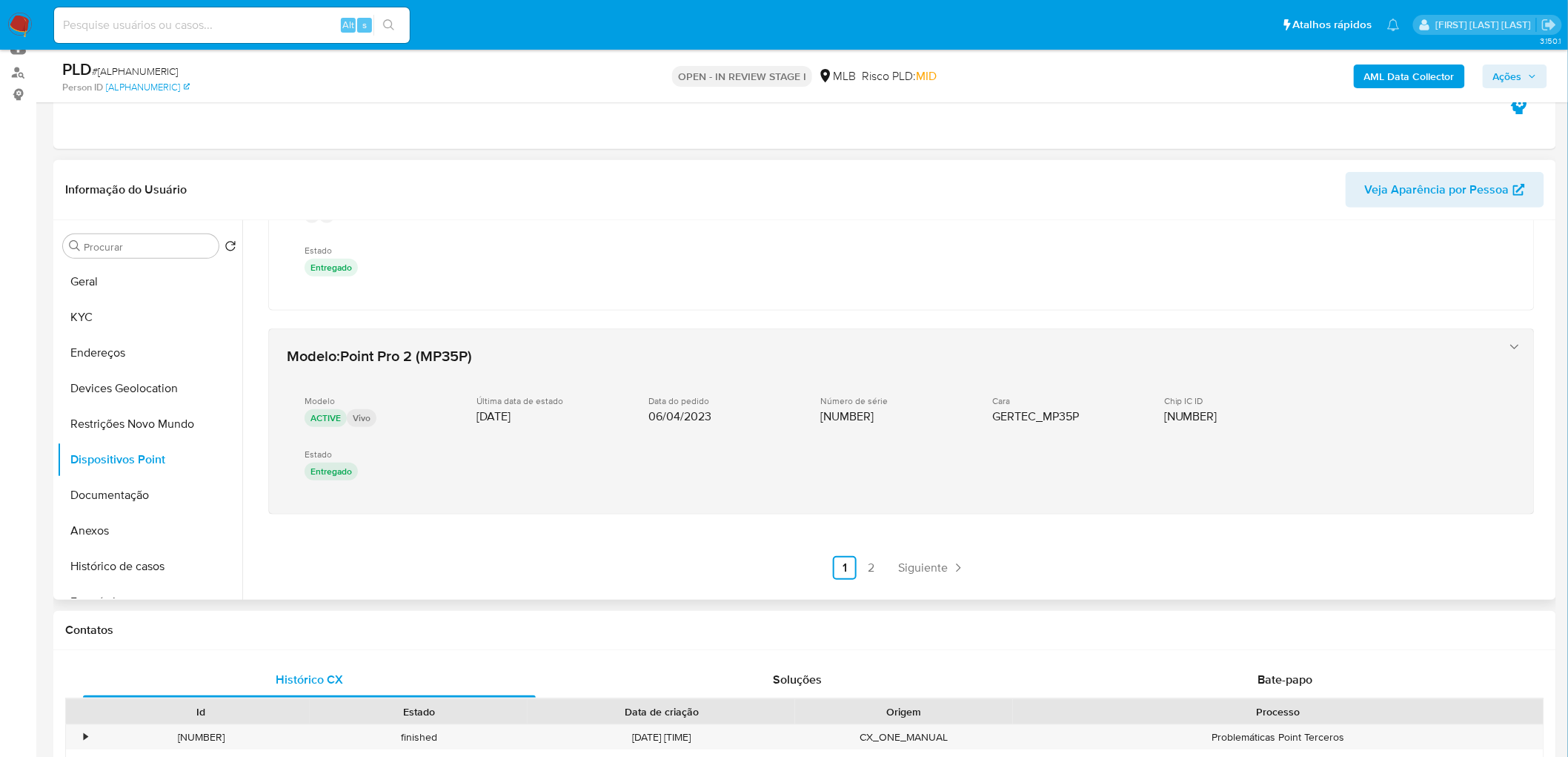 scroll, scrollTop: 727, scrollLeft: 0, axis: vertical 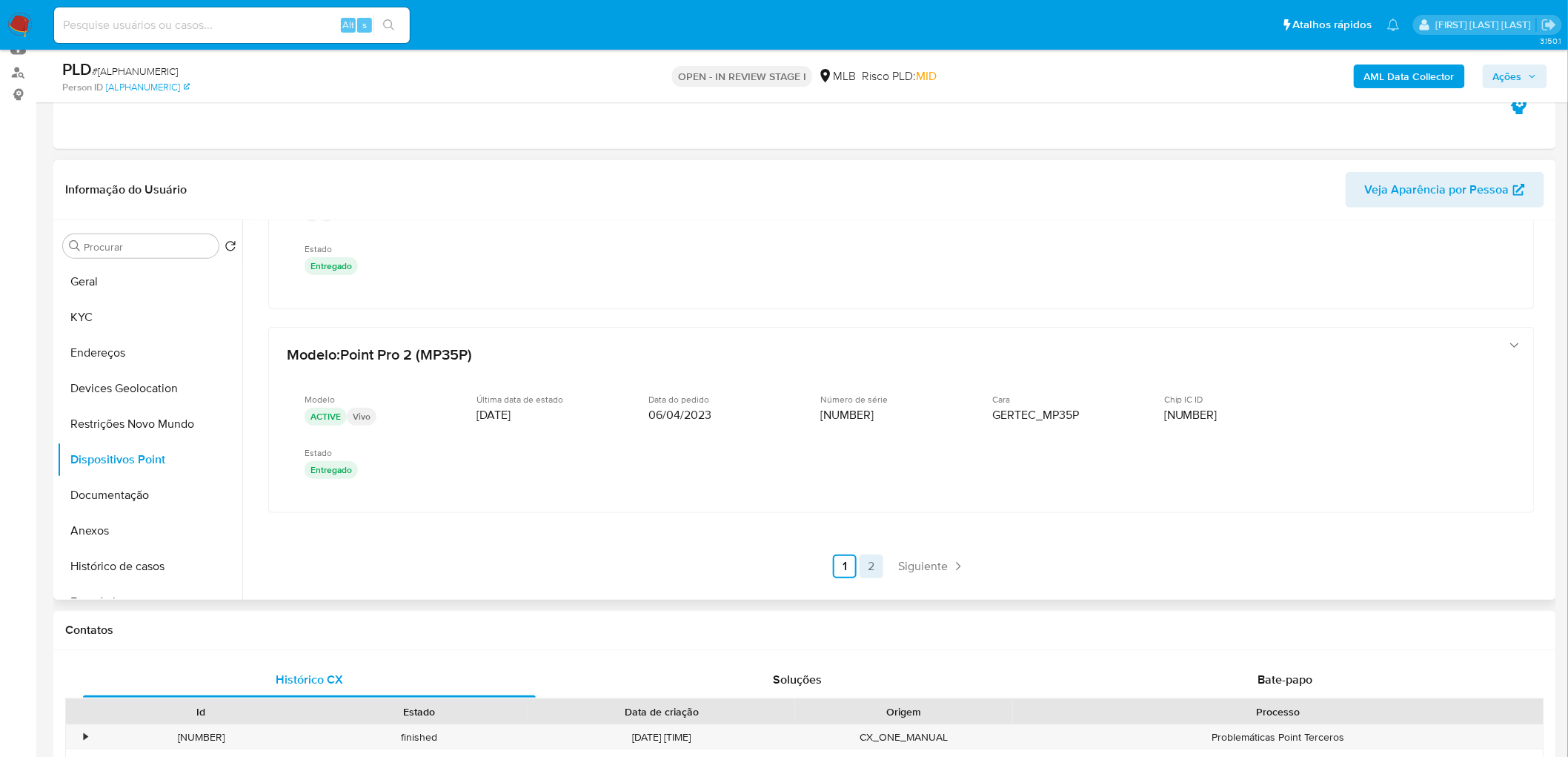 click on "2" at bounding box center (871, 566) 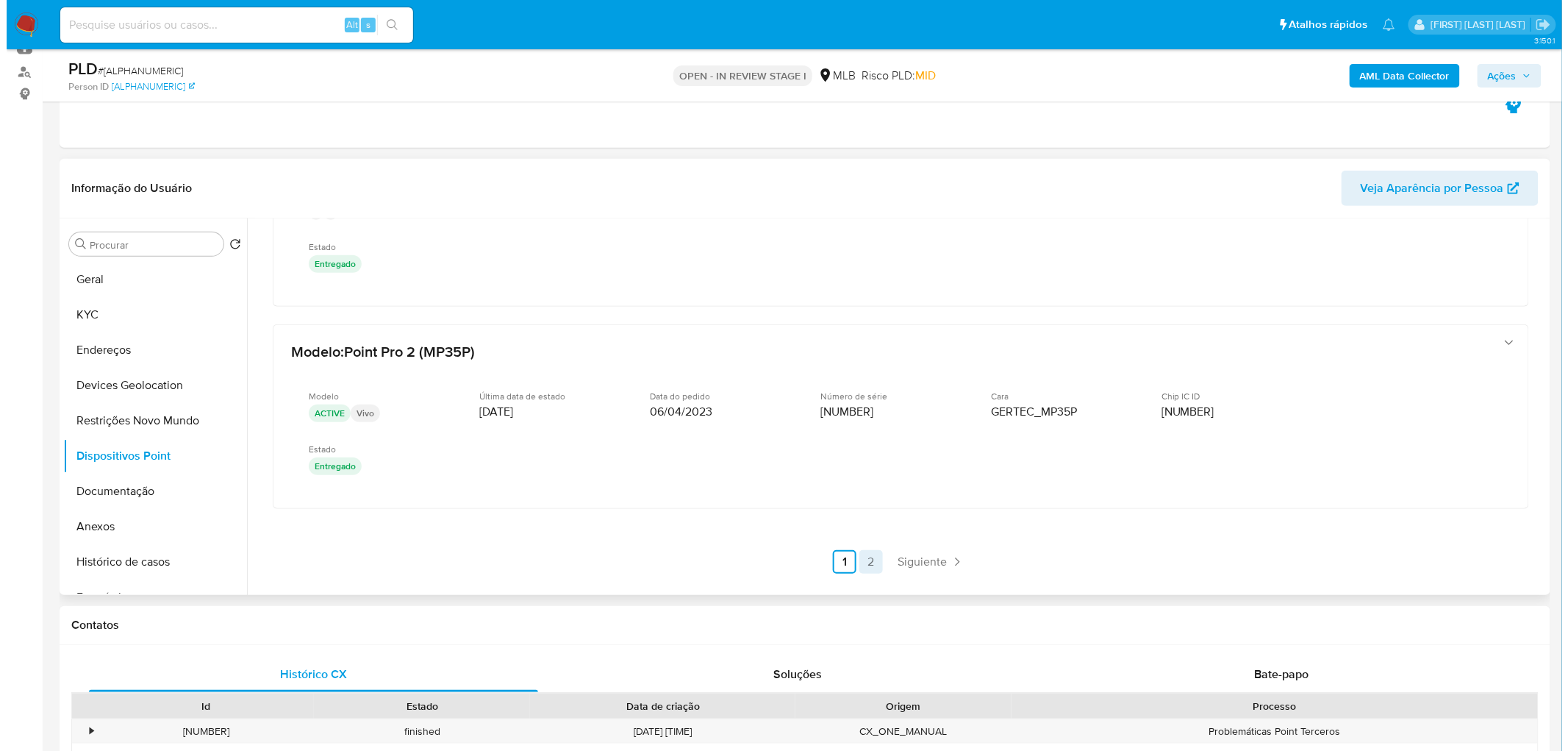 scroll, scrollTop: 0, scrollLeft: 0, axis: both 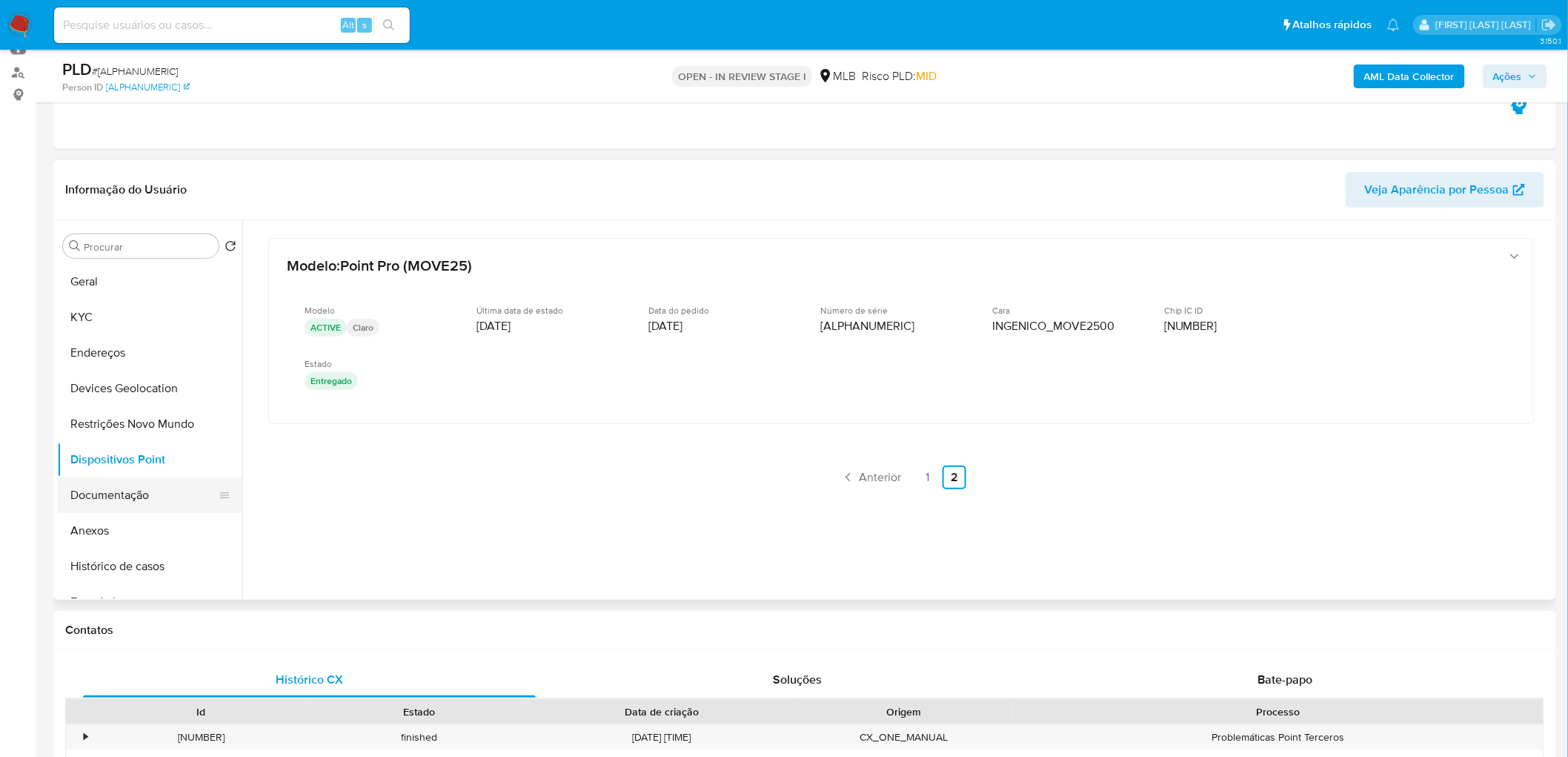 click on "Documentação" at bounding box center [144, 495] 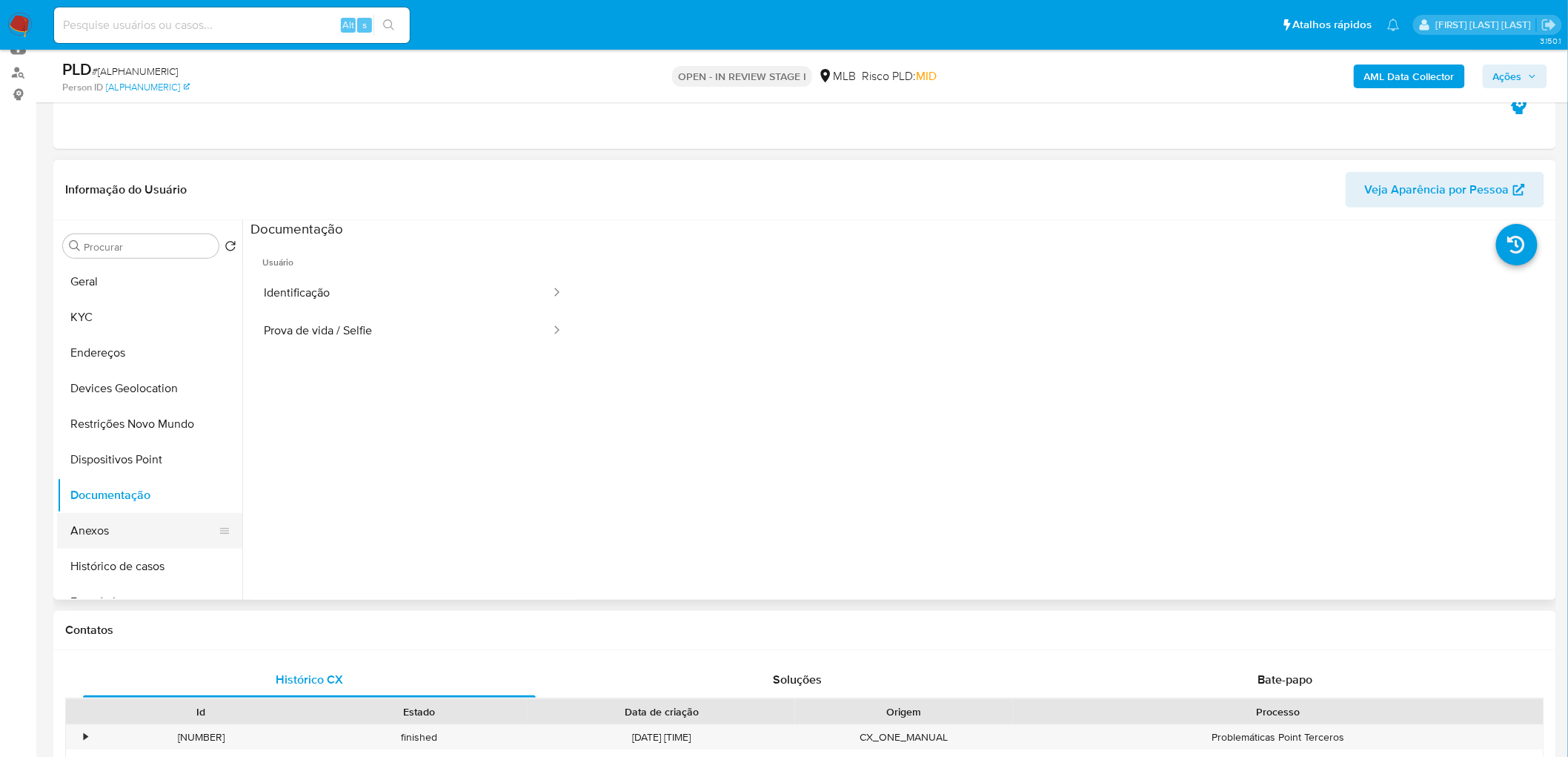 click on "Anexos" at bounding box center (144, 531) 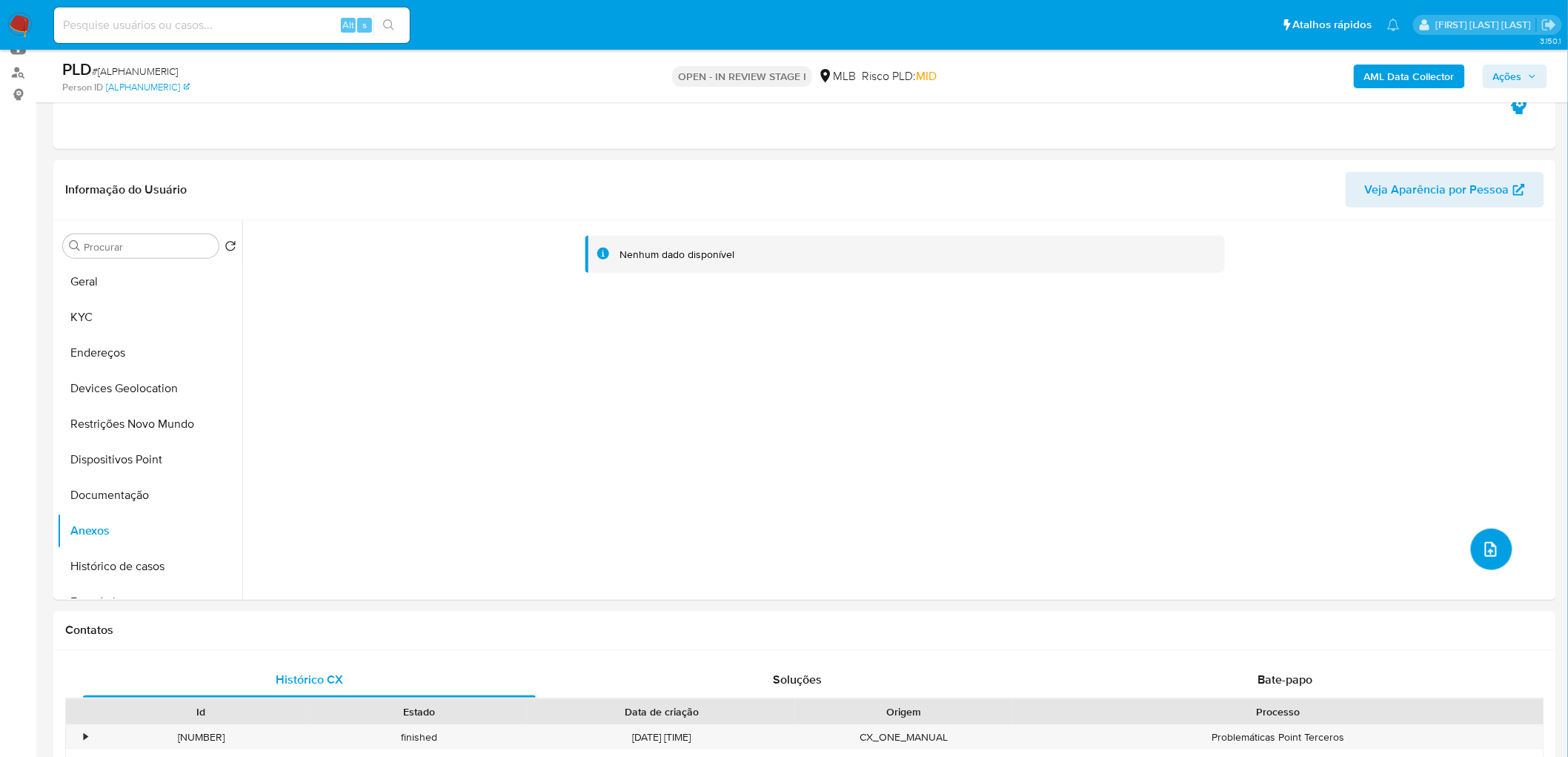 click 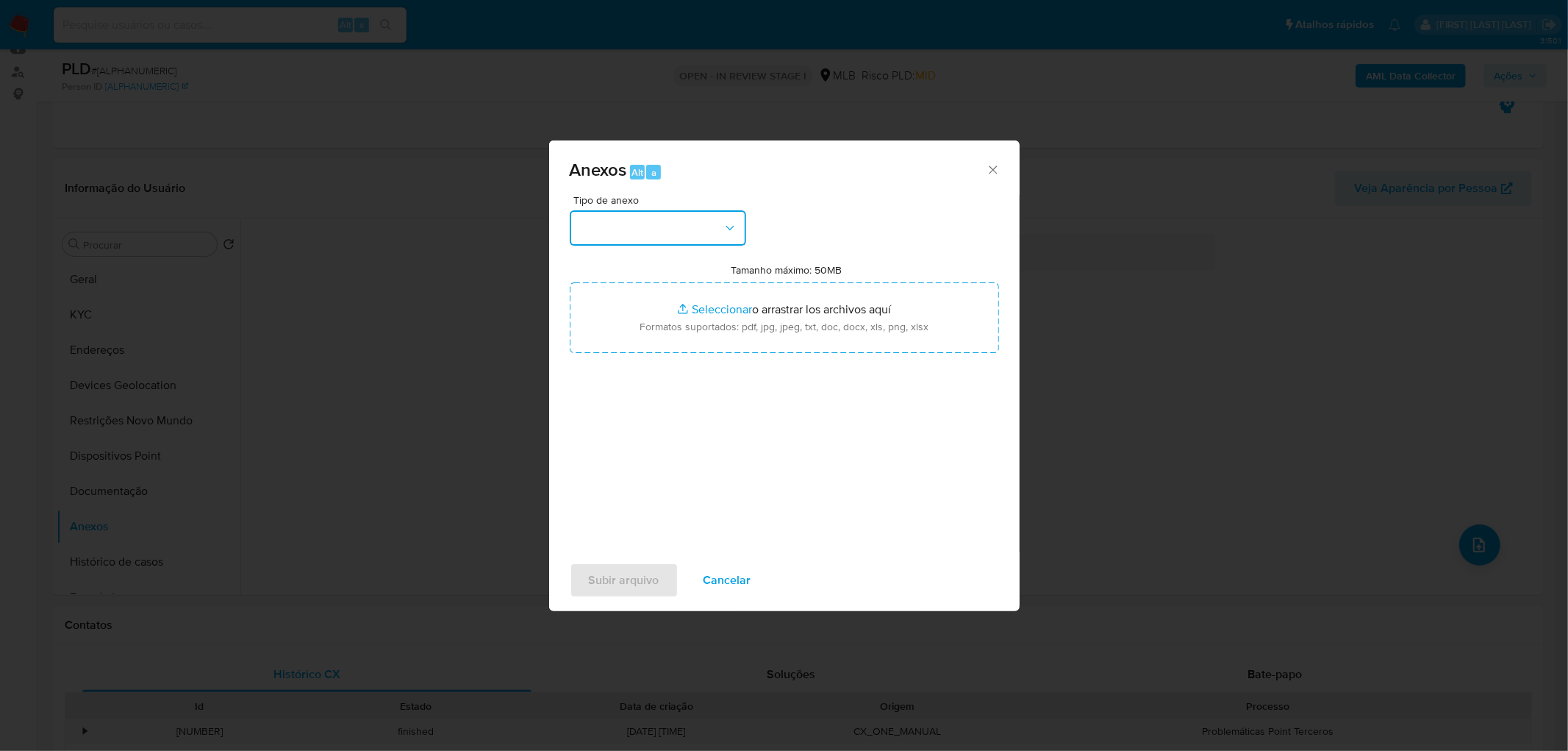 click at bounding box center (658, 228) 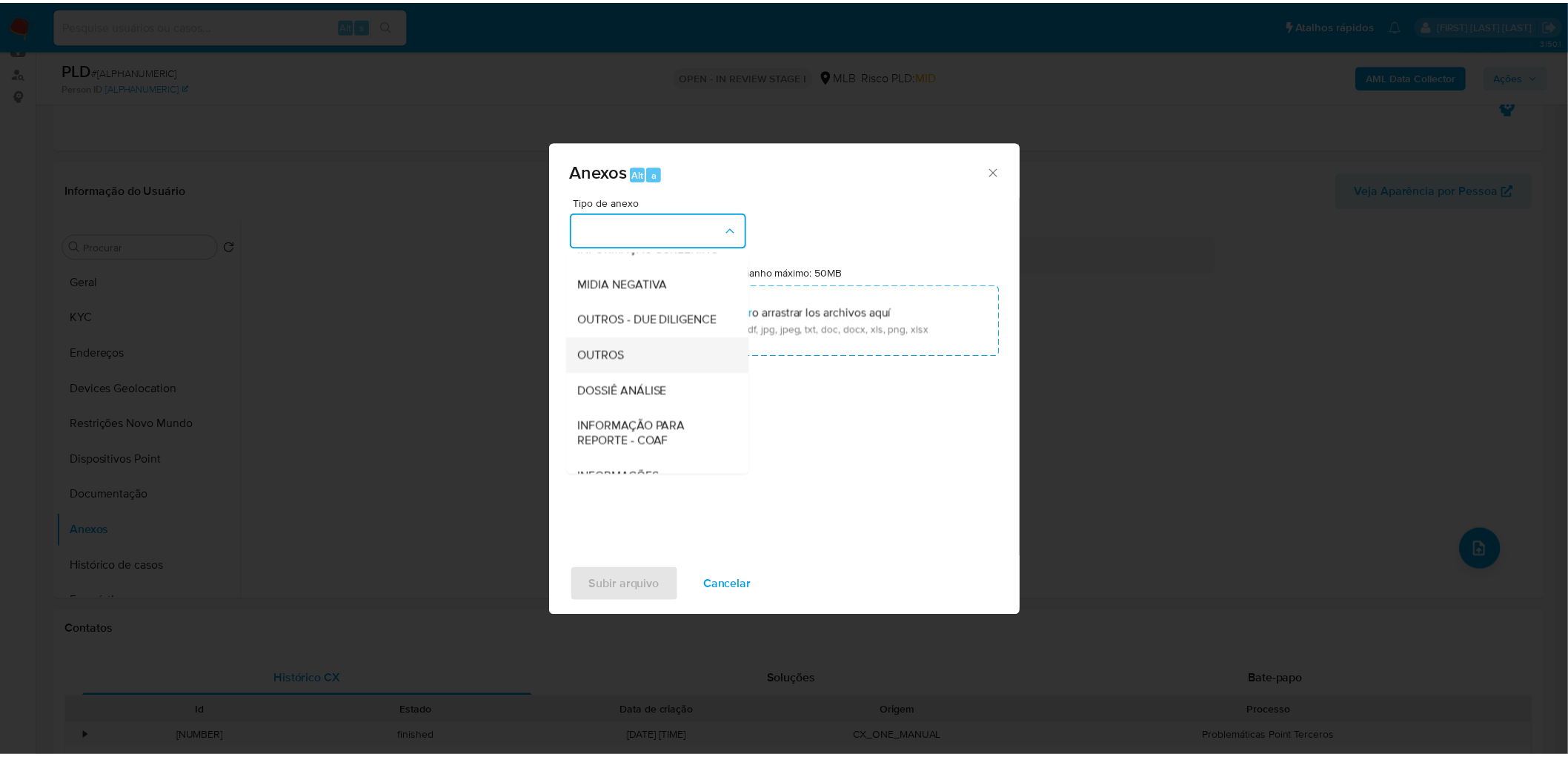 scroll, scrollTop: 165, scrollLeft: 0, axis: vertical 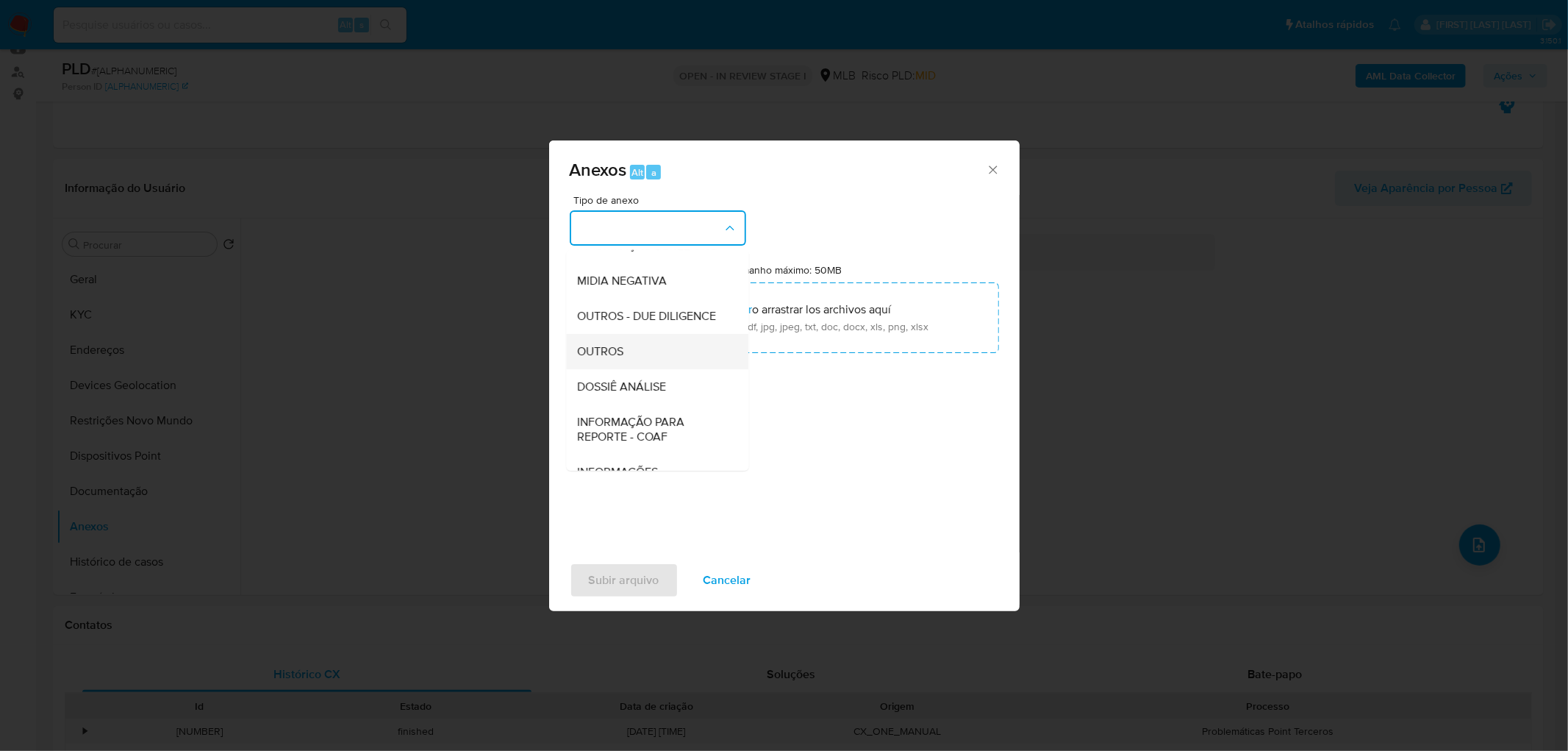 click on "OUTROS" at bounding box center (653, 352) 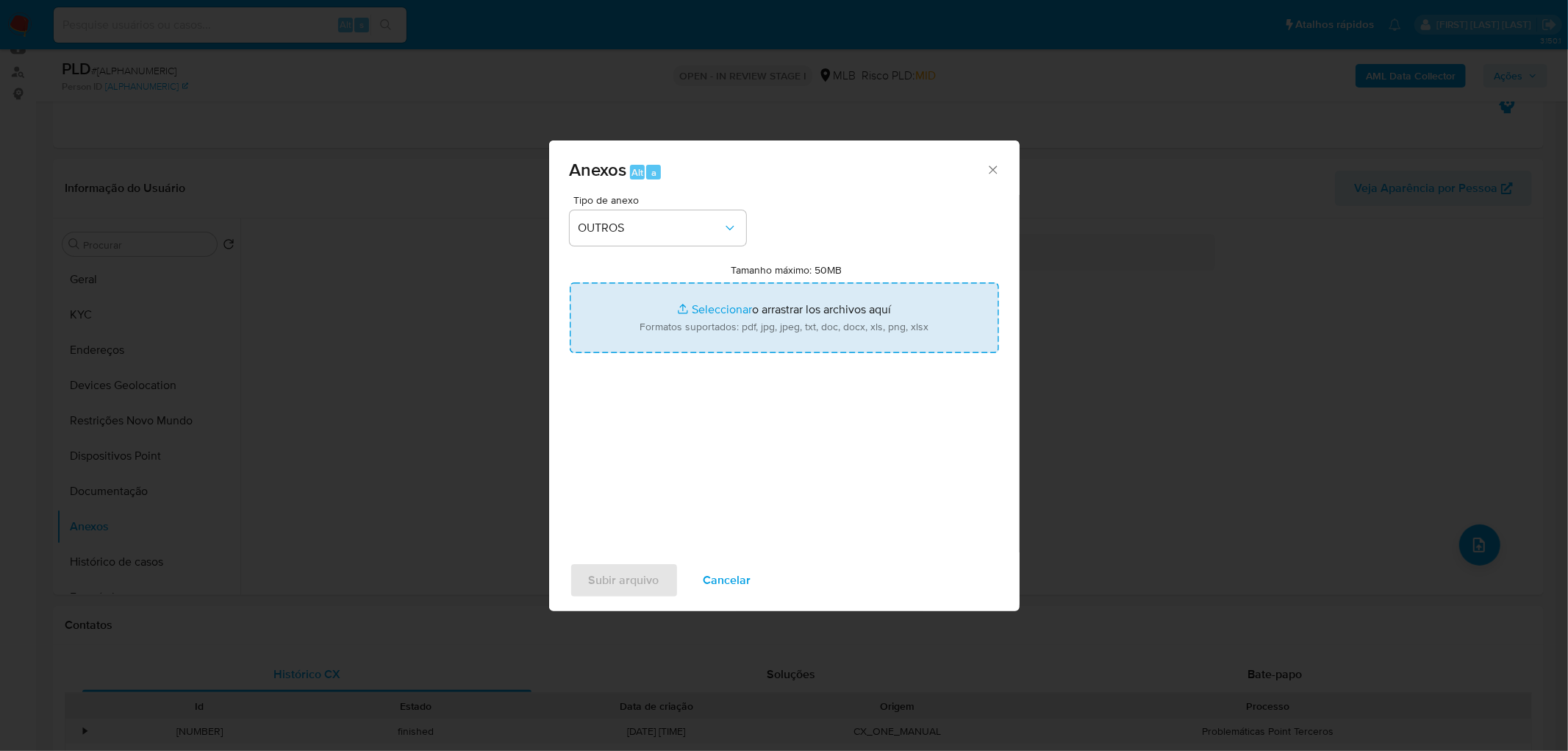 click on "Tamanho máximo: 50MB Seleccionar archivos" at bounding box center (784, 318) 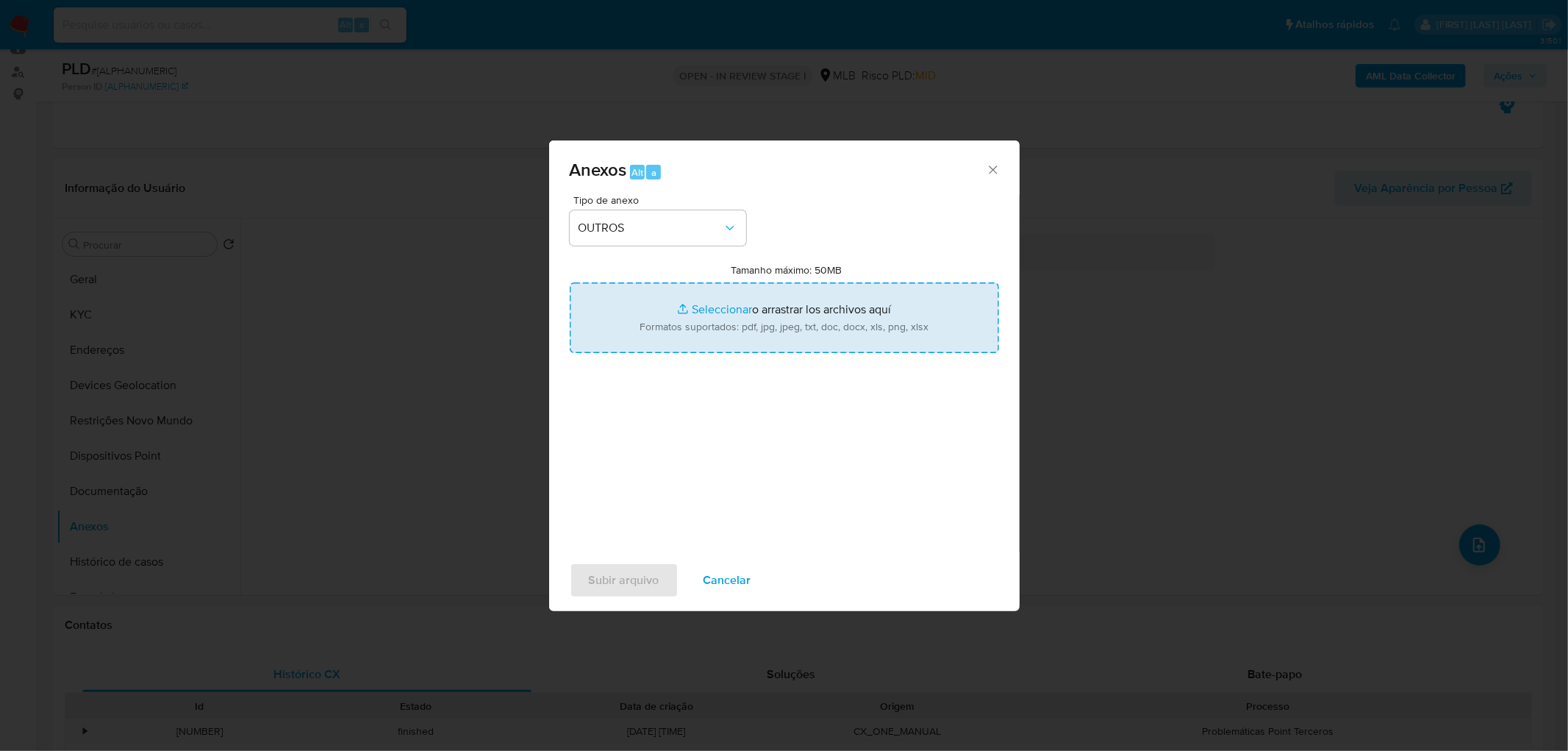 type on "C:\fakepath\Mulan 1784186433_2025_08_07_18_23_19.xlsx" 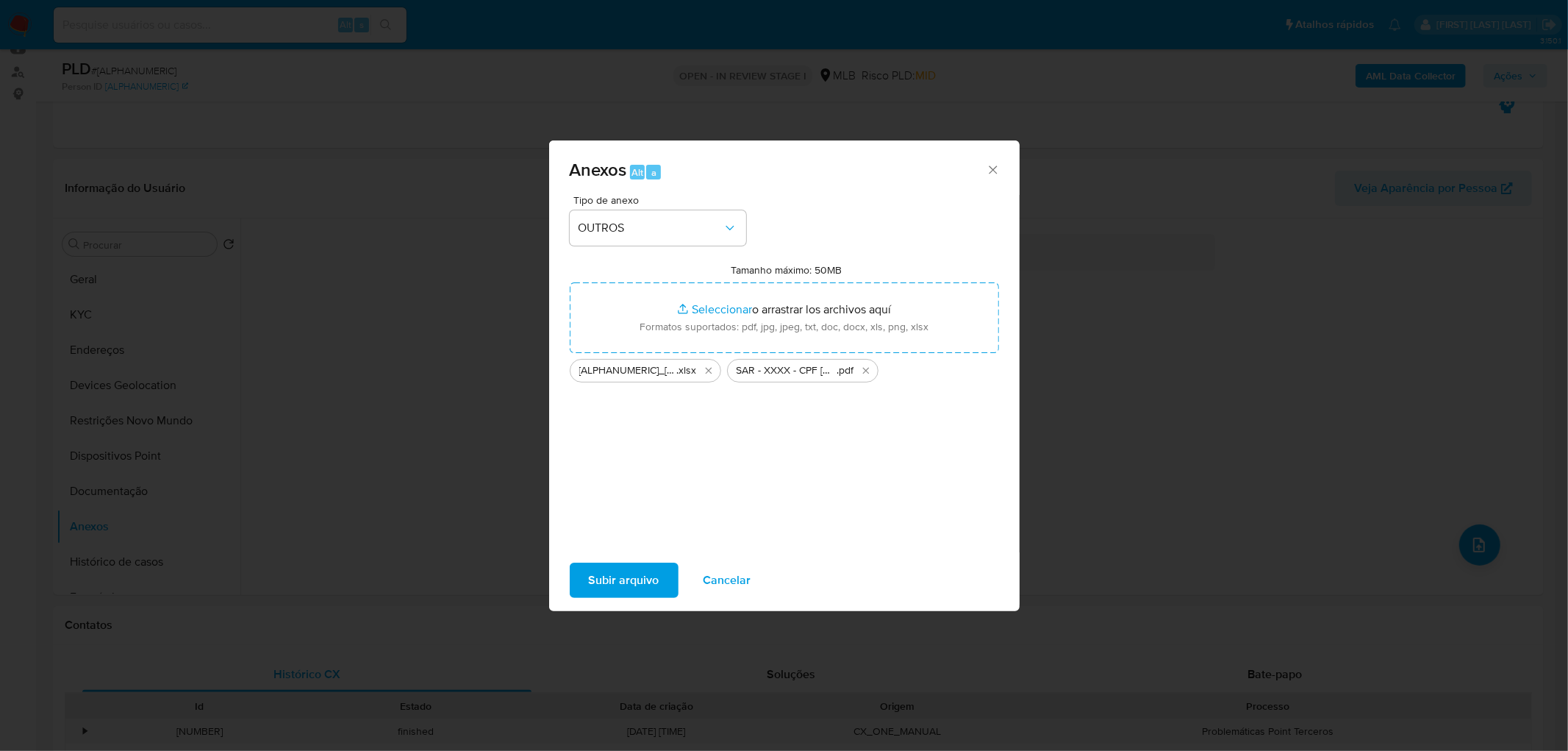 click on "Subir arquivo" at bounding box center [624, 580] 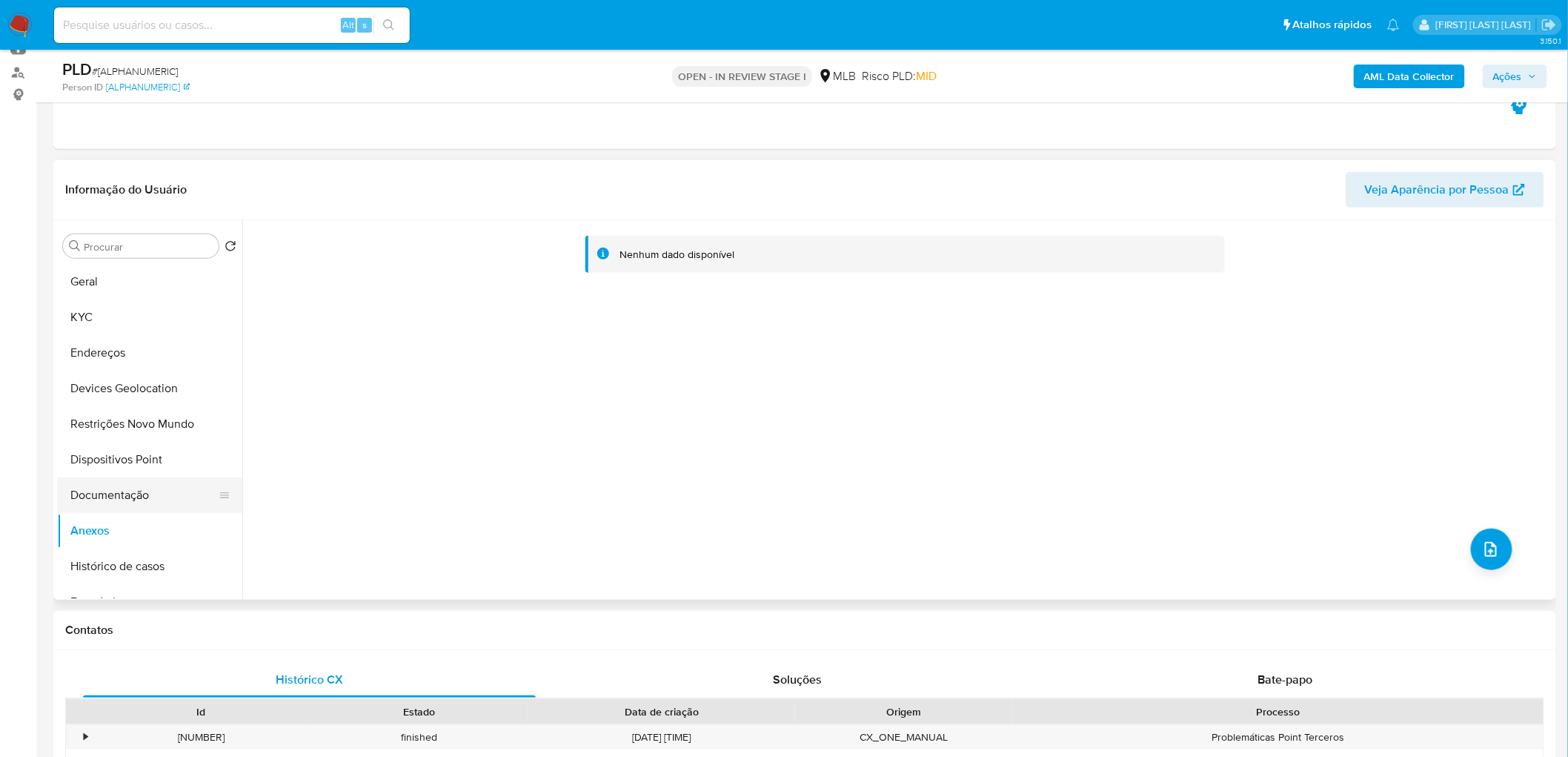 click on "Documentação" at bounding box center [144, 495] 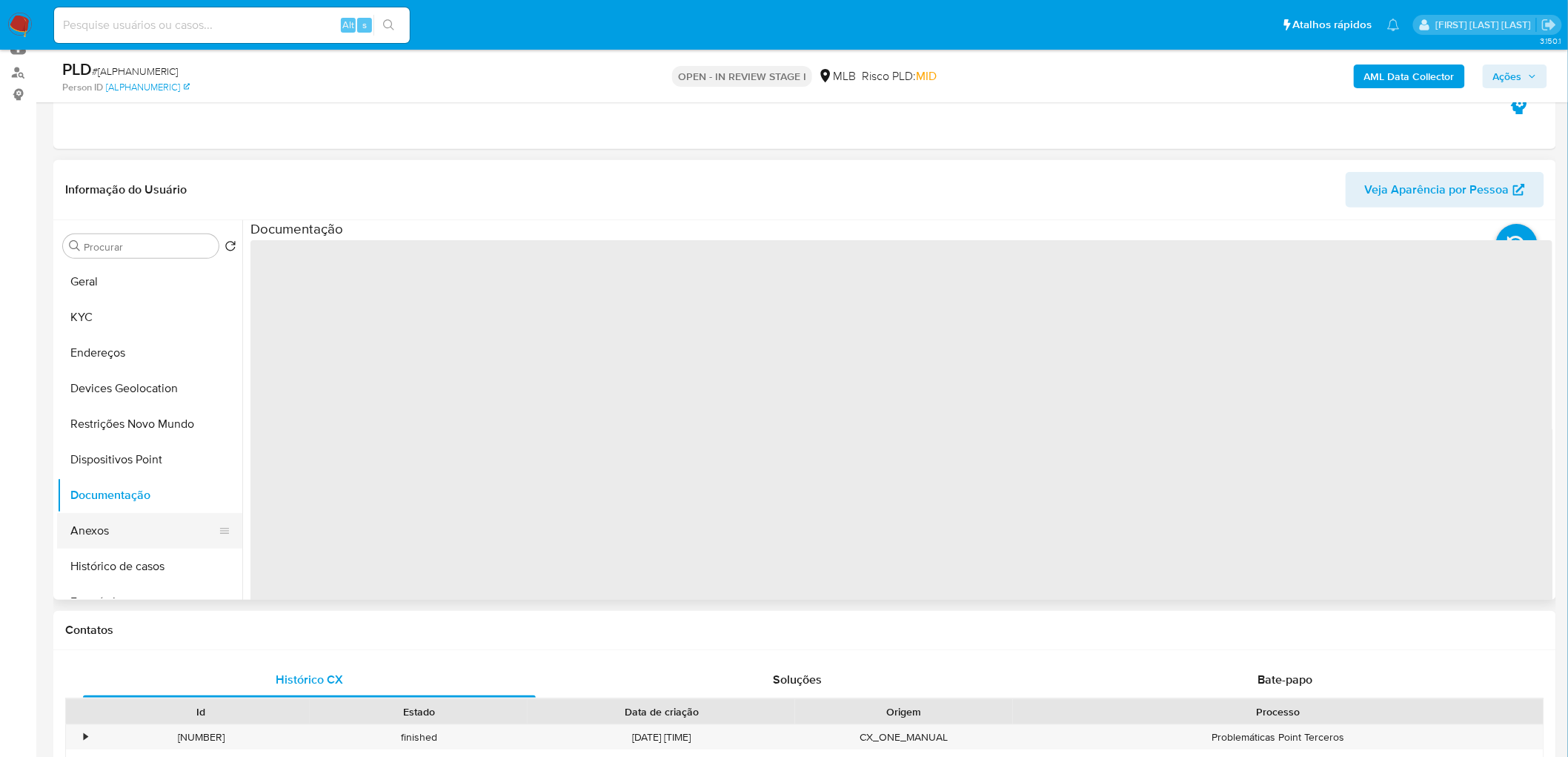 click on "Anexos" at bounding box center [144, 531] 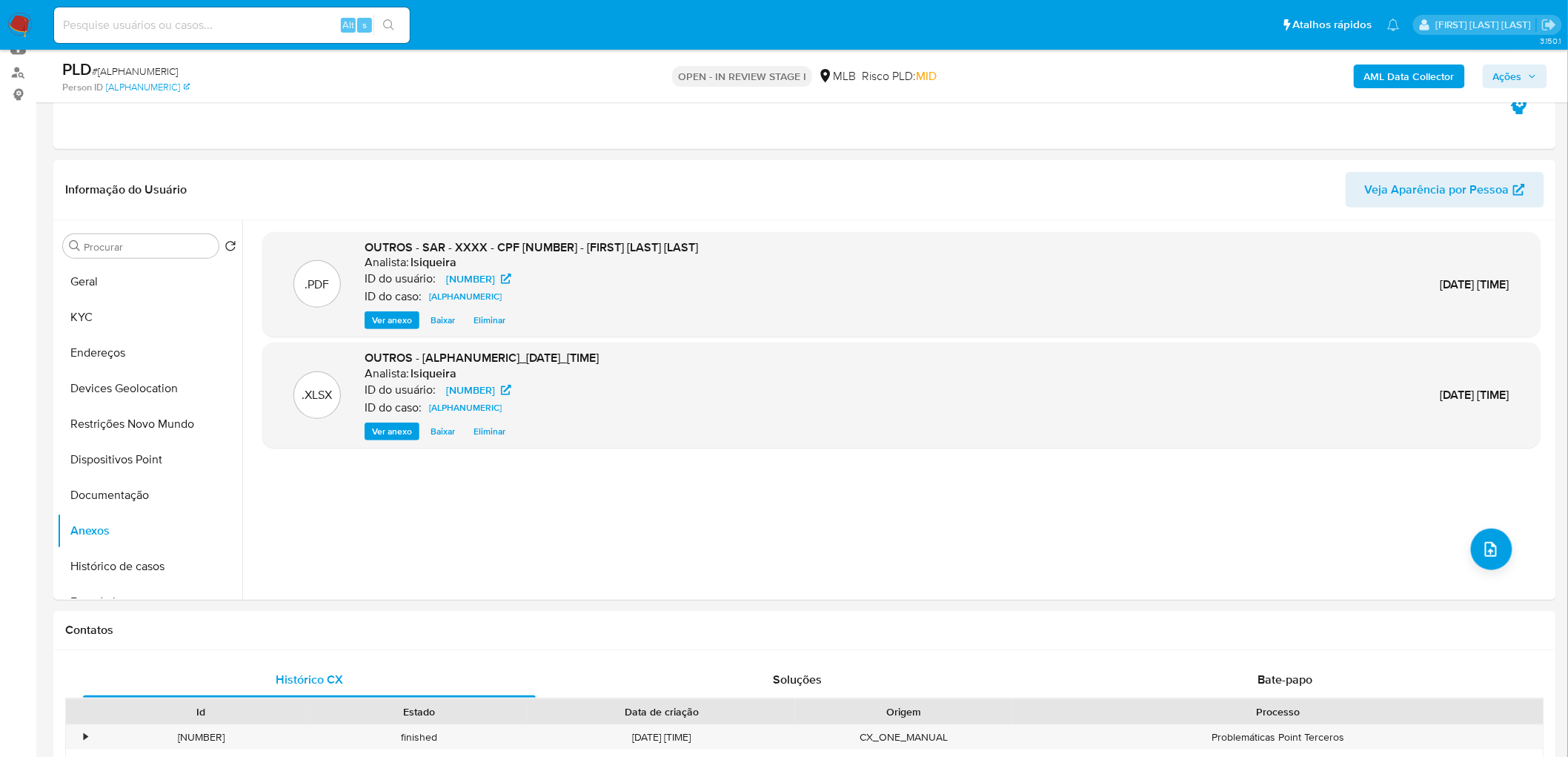 click on "Ações" at bounding box center (1507, 76) 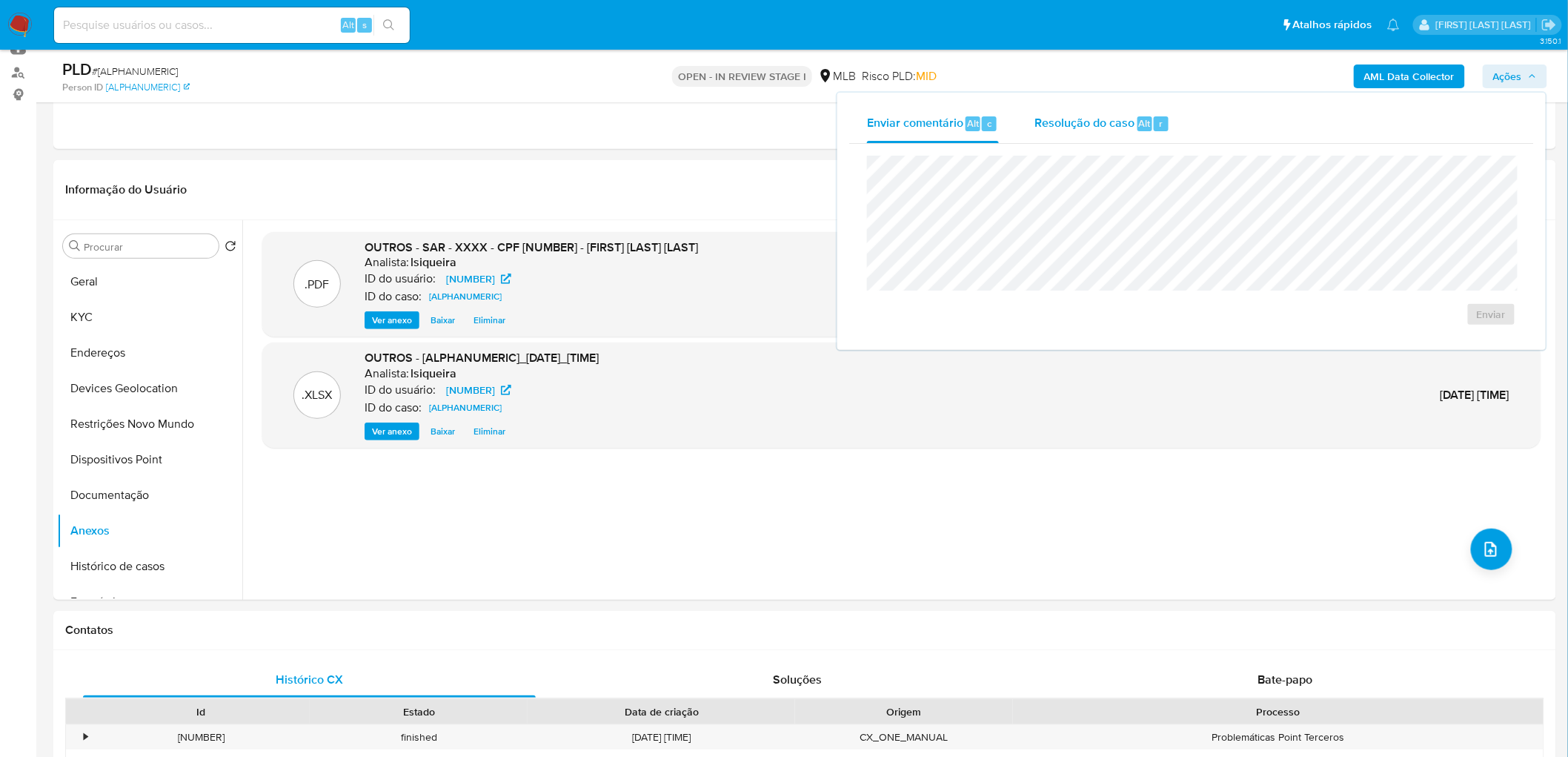 click on "Resolução do caso Alt r" at bounding box center (1102, 124) 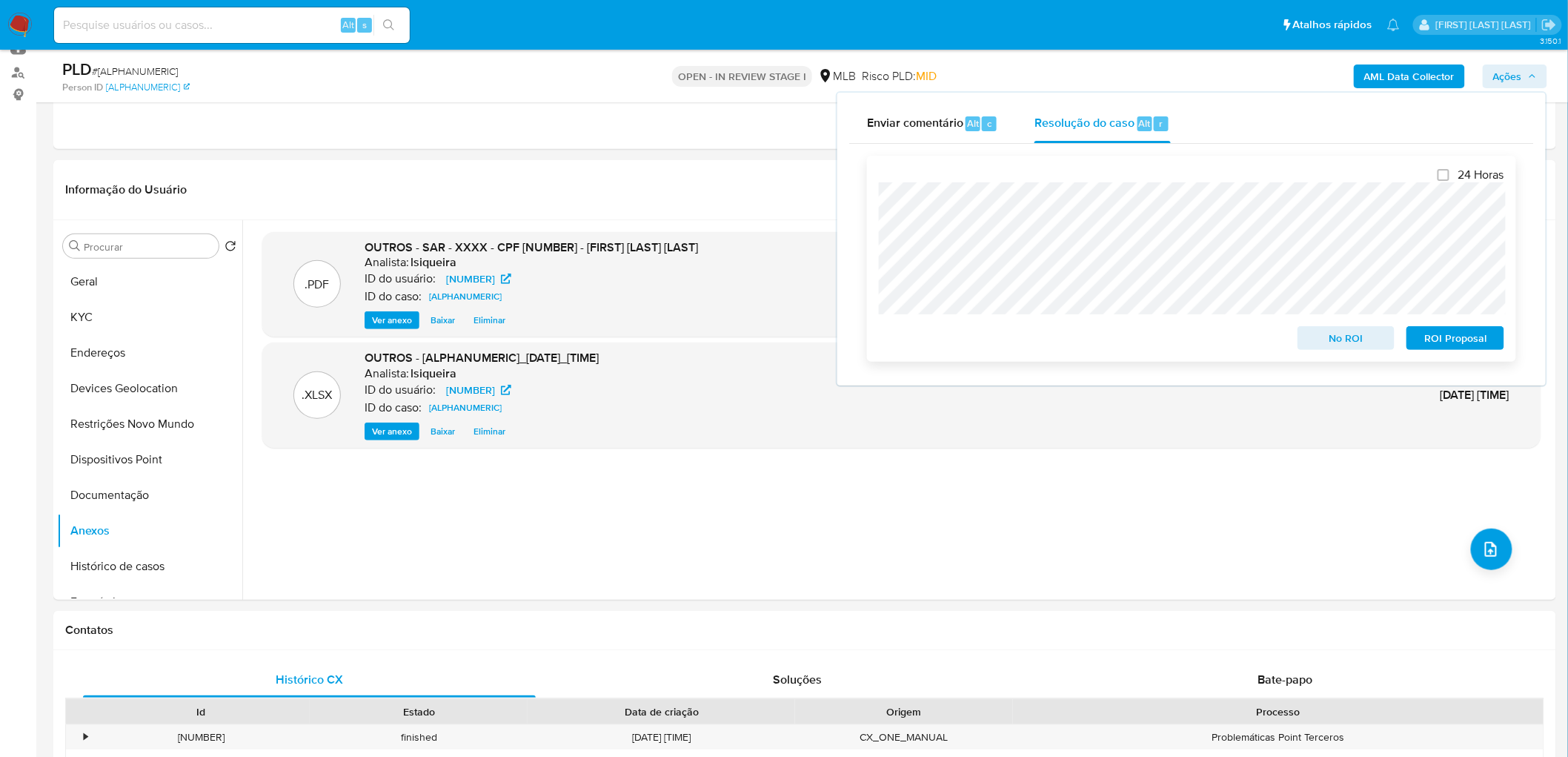 click on "ROI Proposal" at bounding box center (1455, 338) 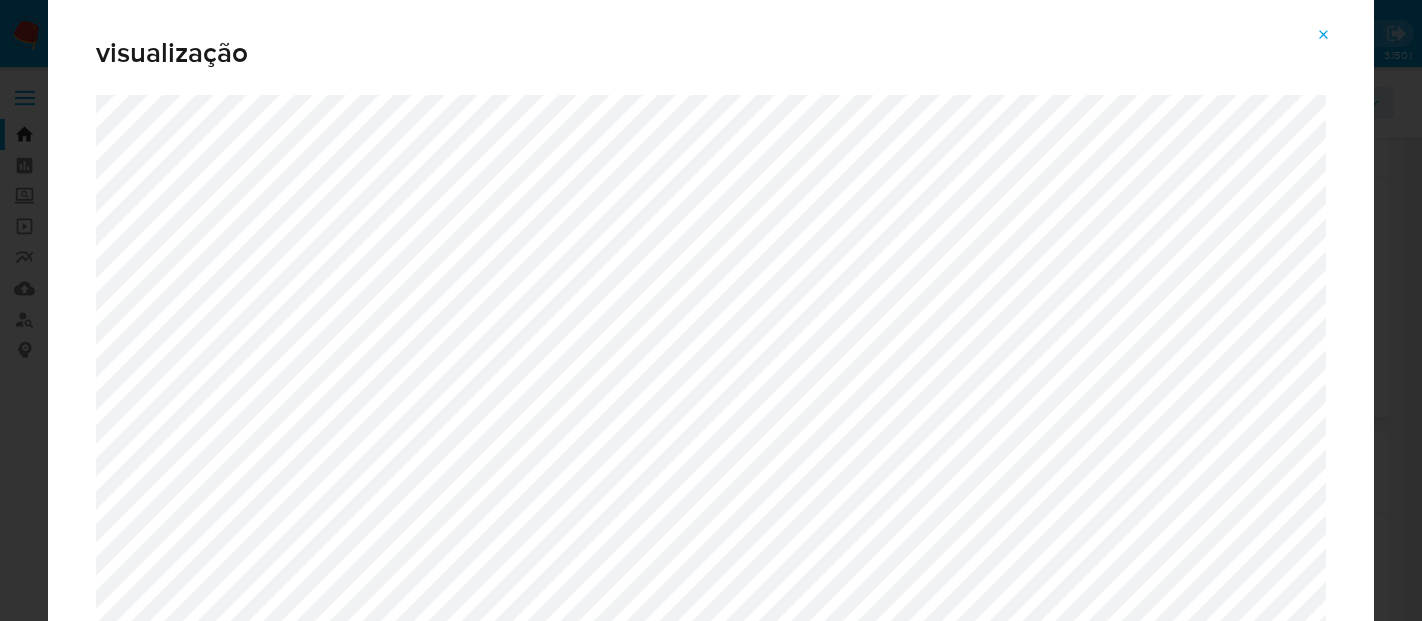 select on "10" 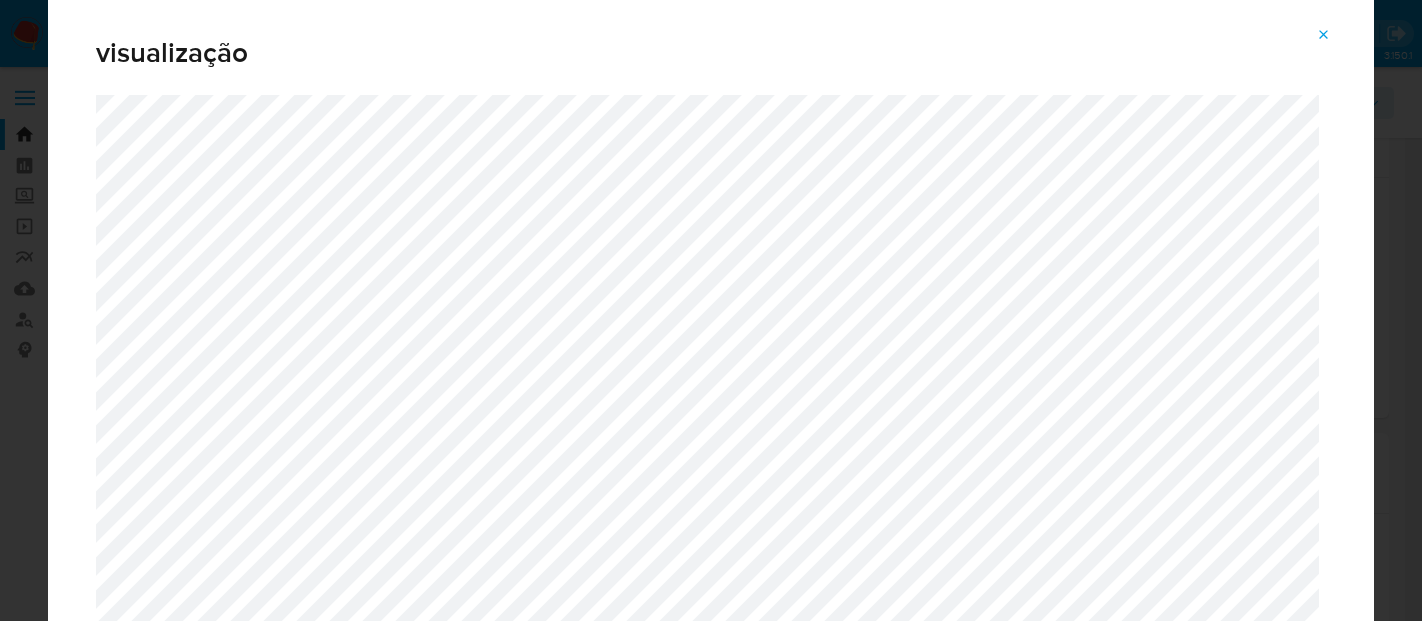 scroll, scrollTop: 333, scrollLeft: 0, axis: vertical 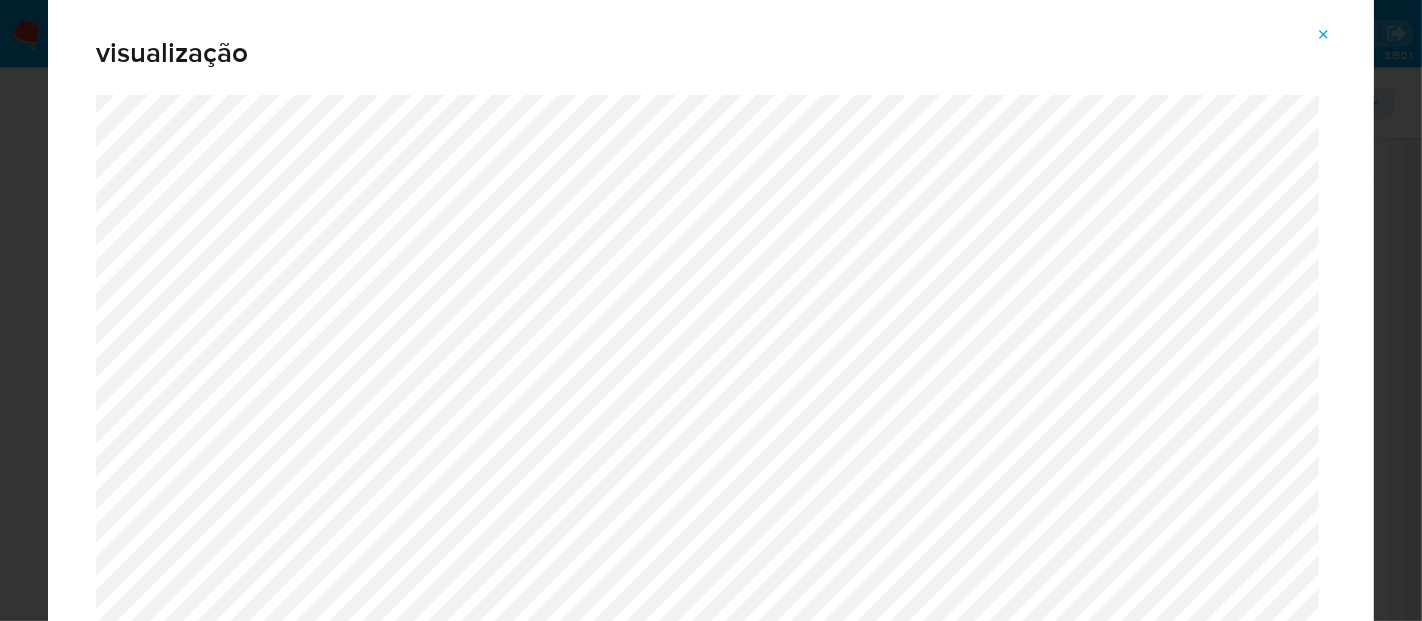 click 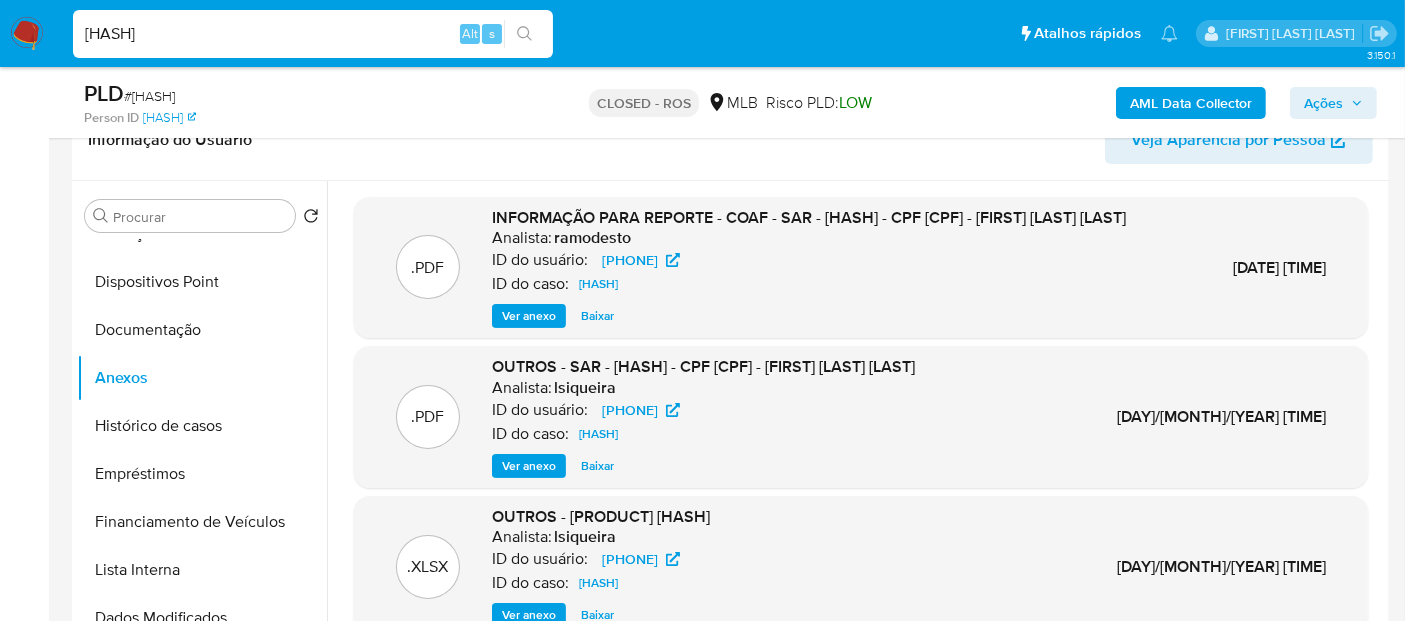 click on "[HASH]" at bounding box center (313, 34) 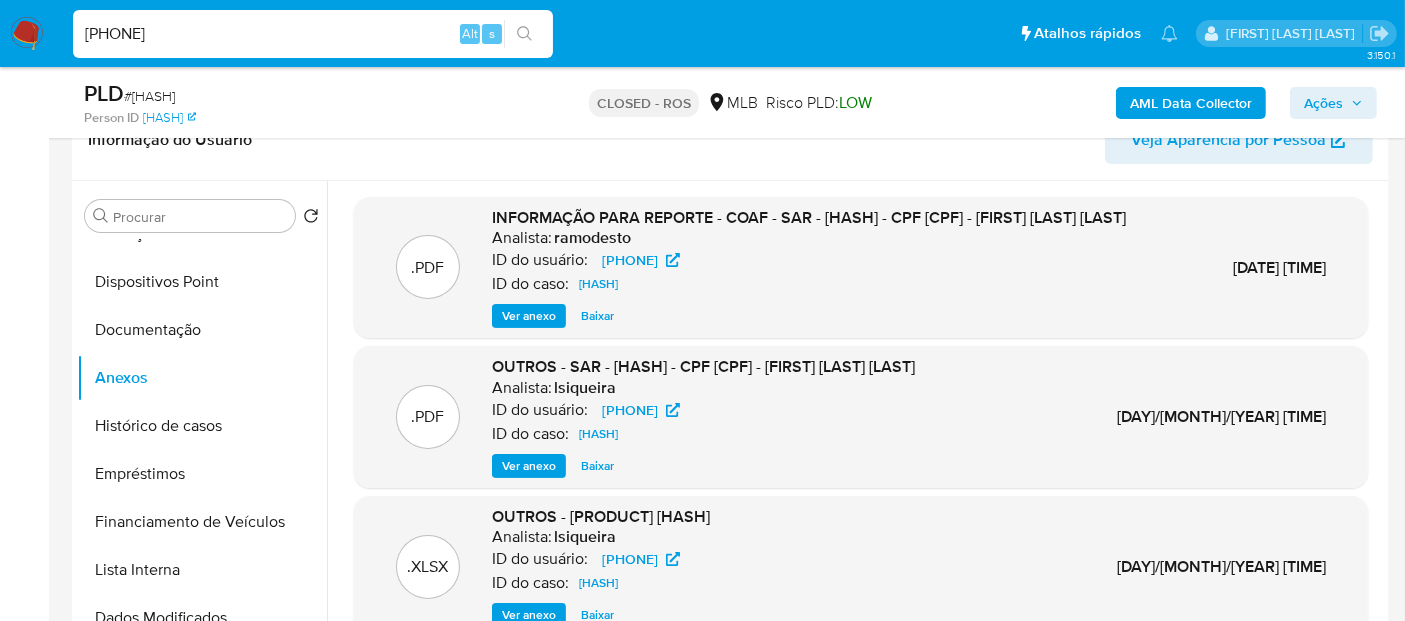 type on "[PHONE]" 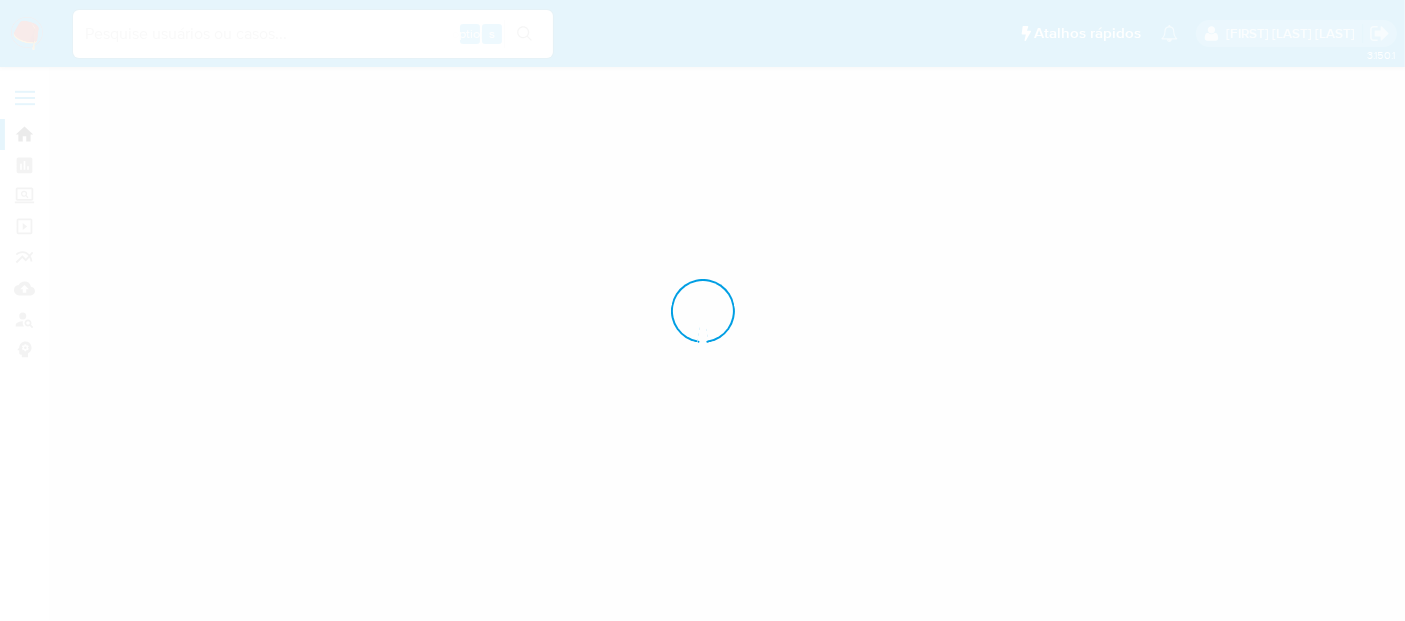 scroll, scrollTop: 0, scrollLeft: 0, axis: both 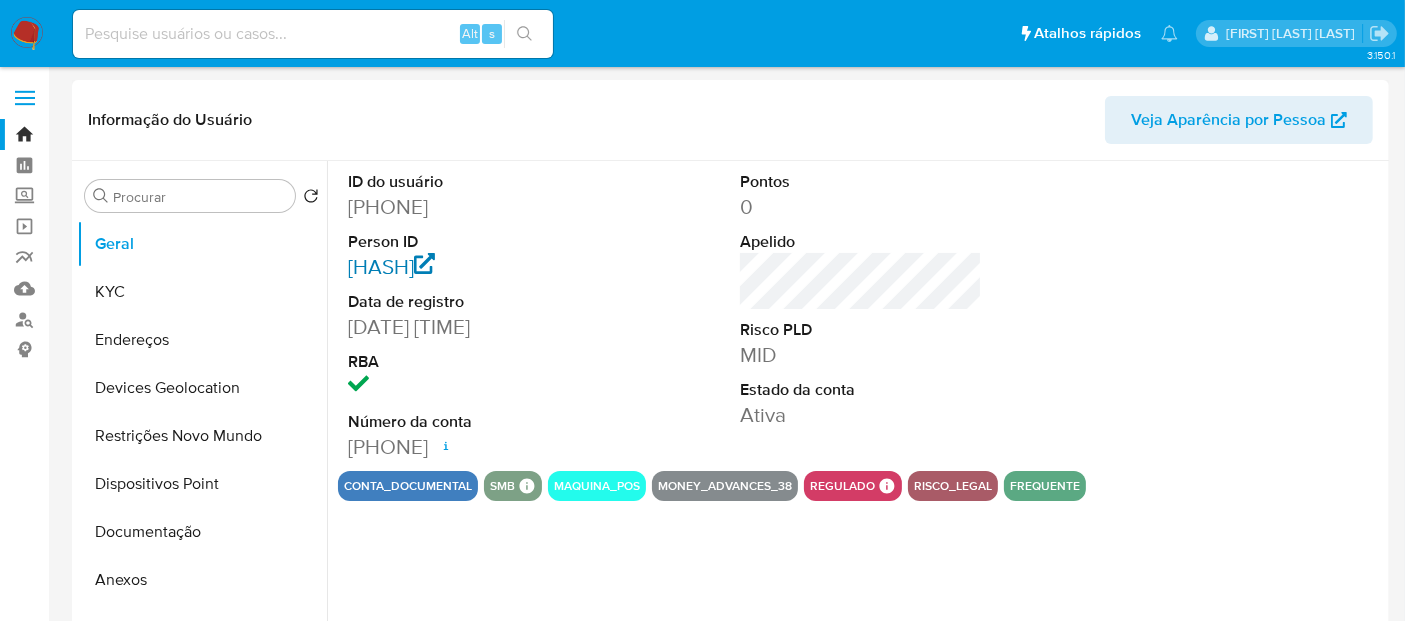 select on "10" 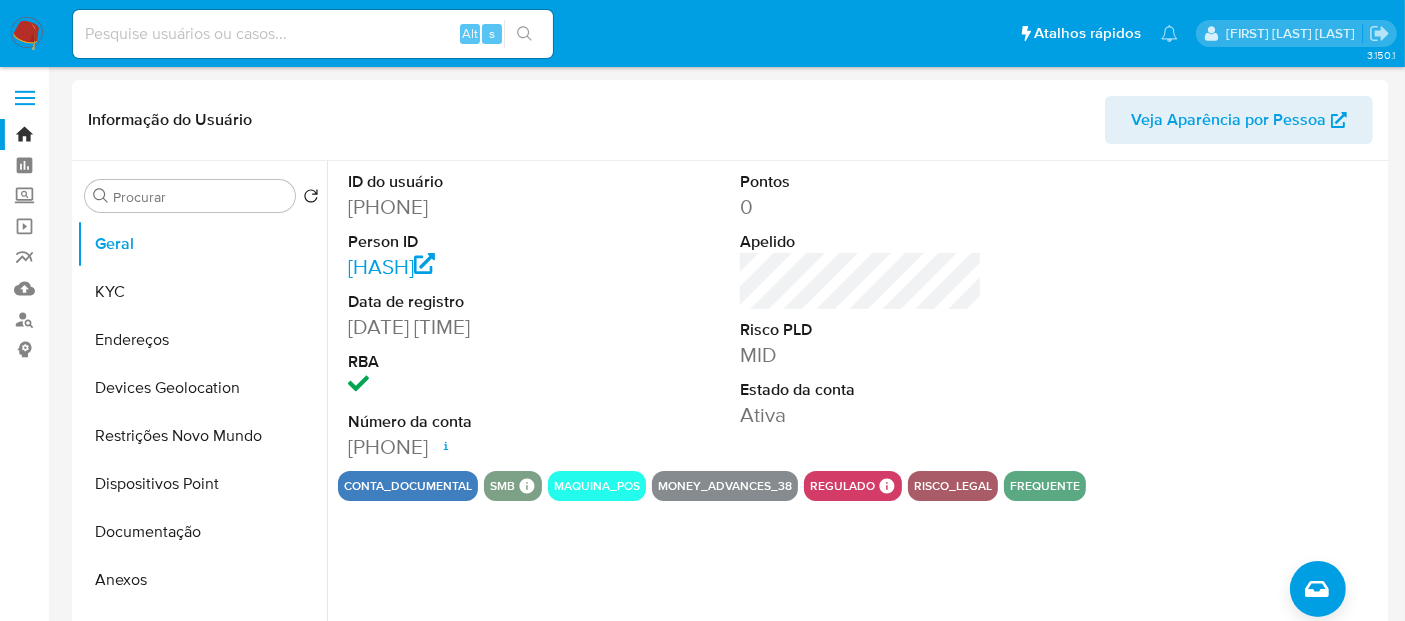 click on "Alt s" at bounding box center [313, 34] 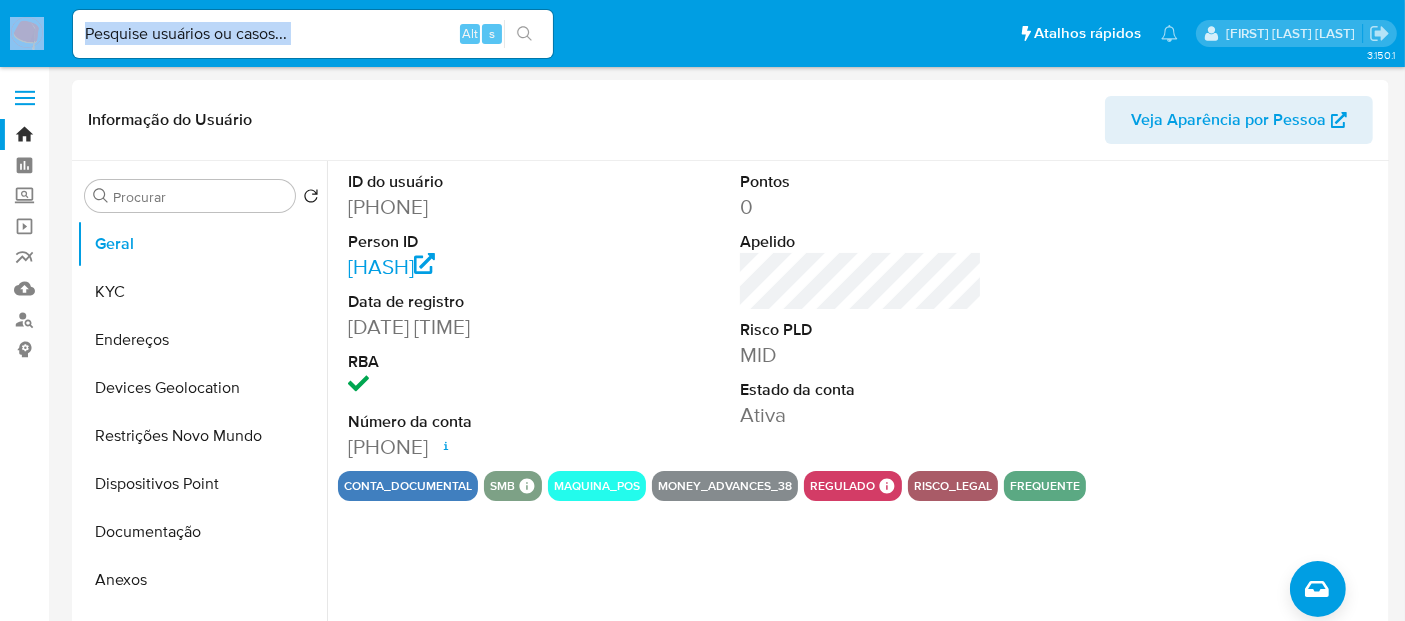 click on "Alt s" at bounding box center (313, 34) 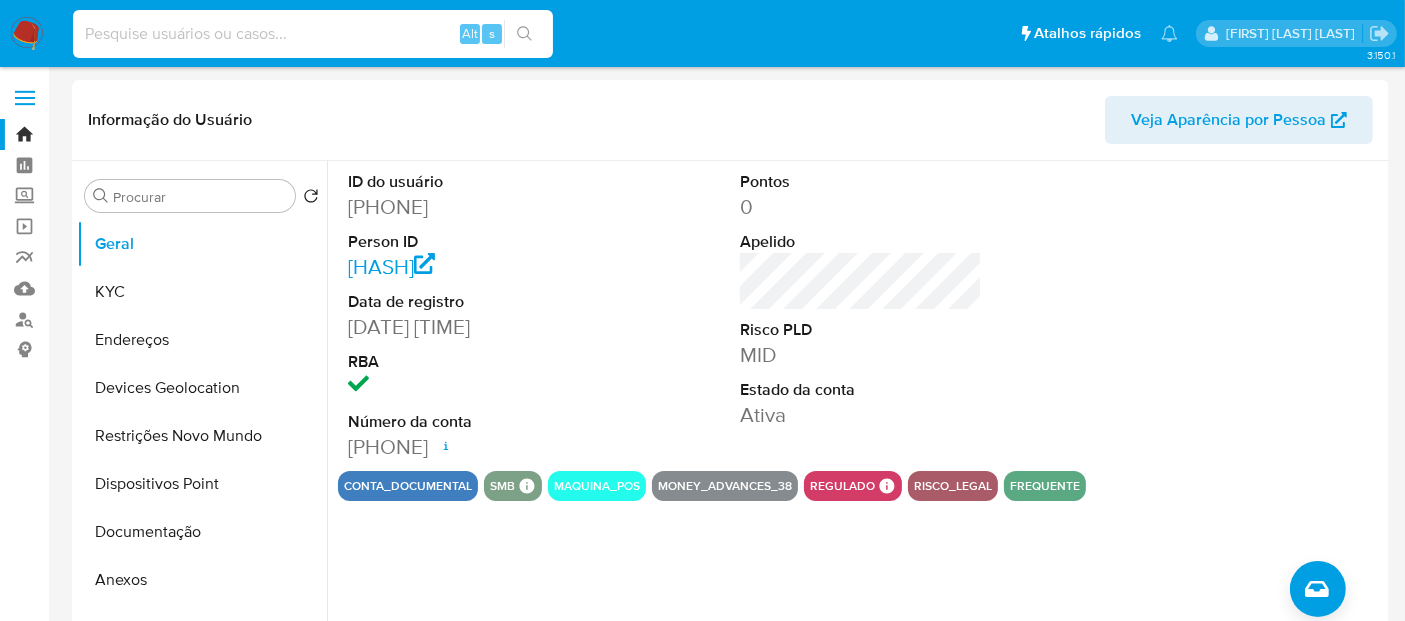 click at bounding box center [313, 34] 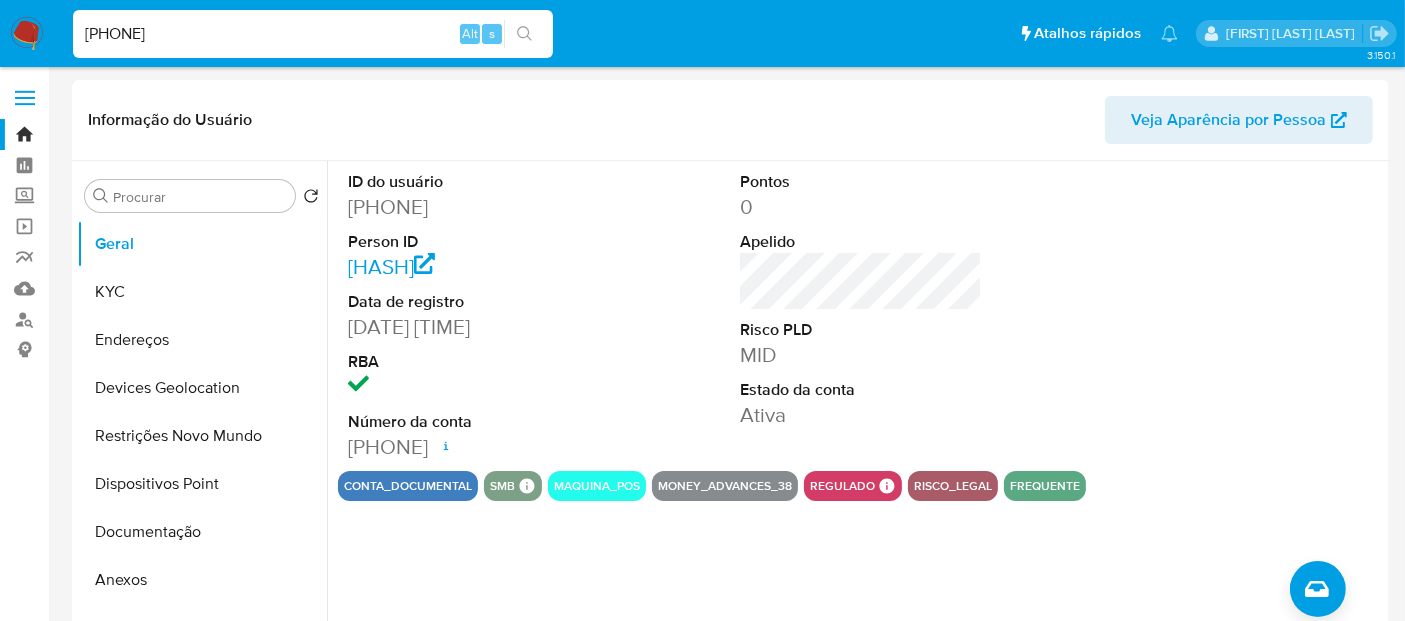 type on "[PHONE]" 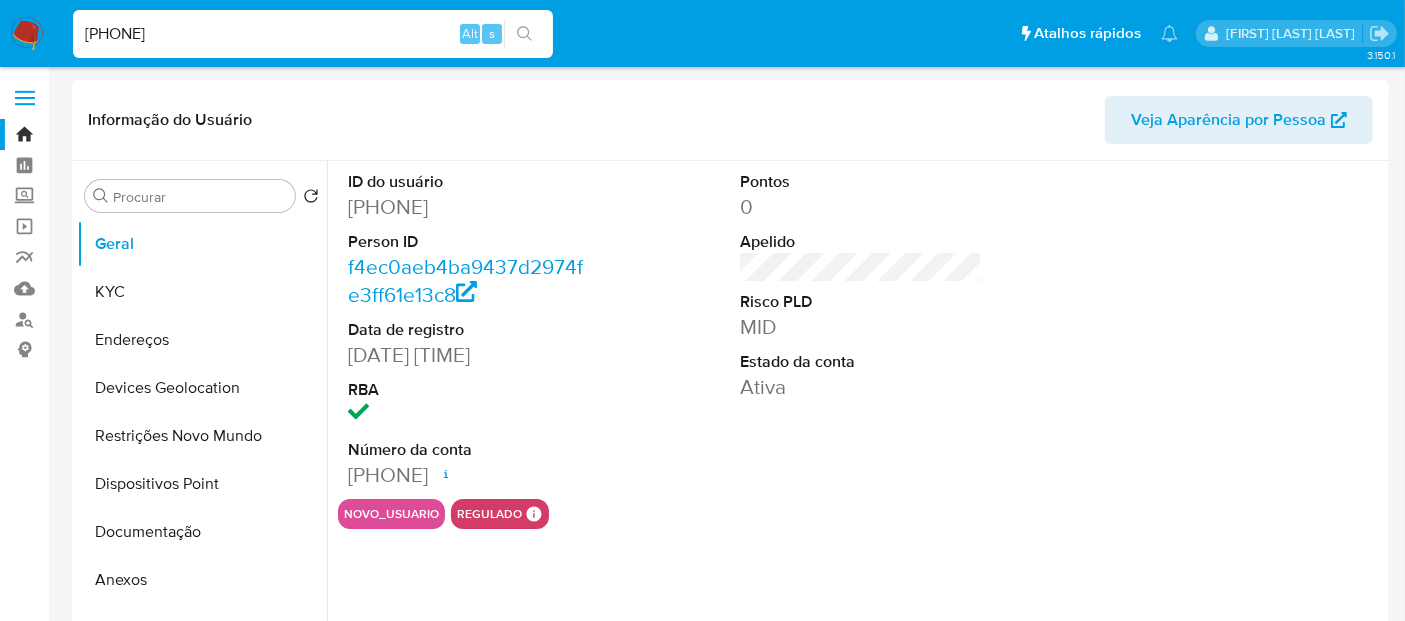 select on "10" 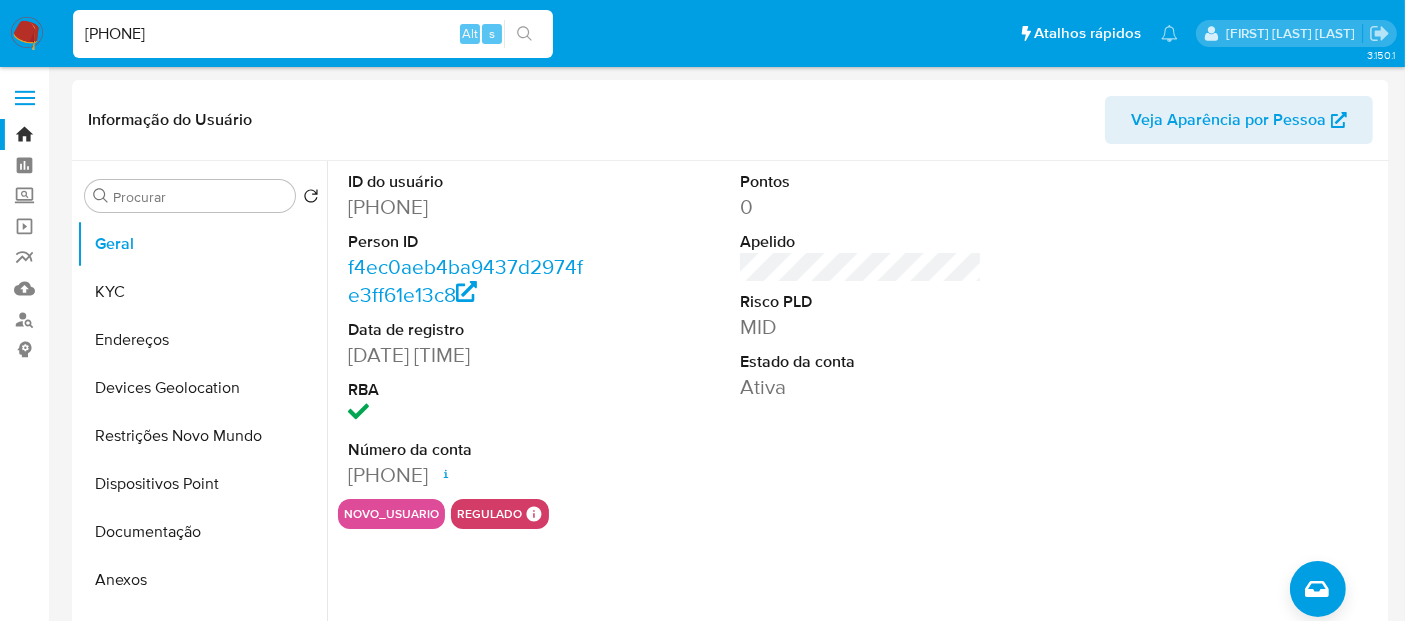 click on "[PHONE]" at bounding box center (313, 34) 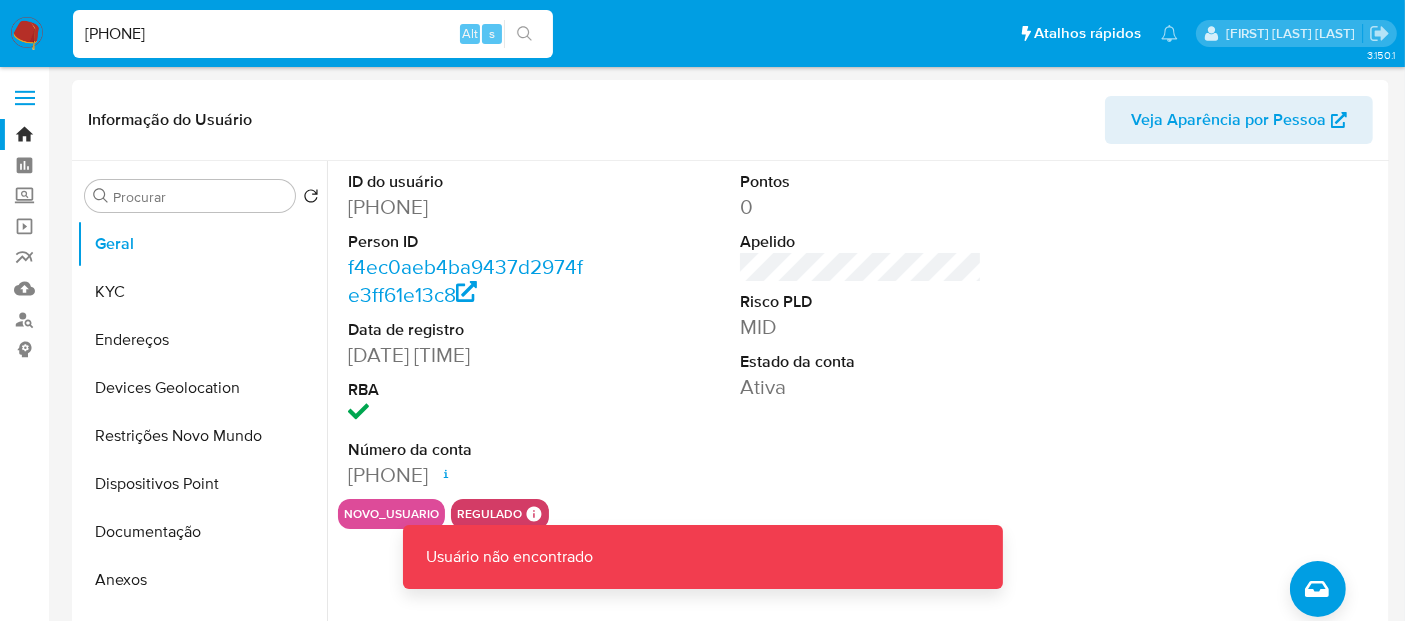 click on "[PHONE]" at bounding box center [313, 34] 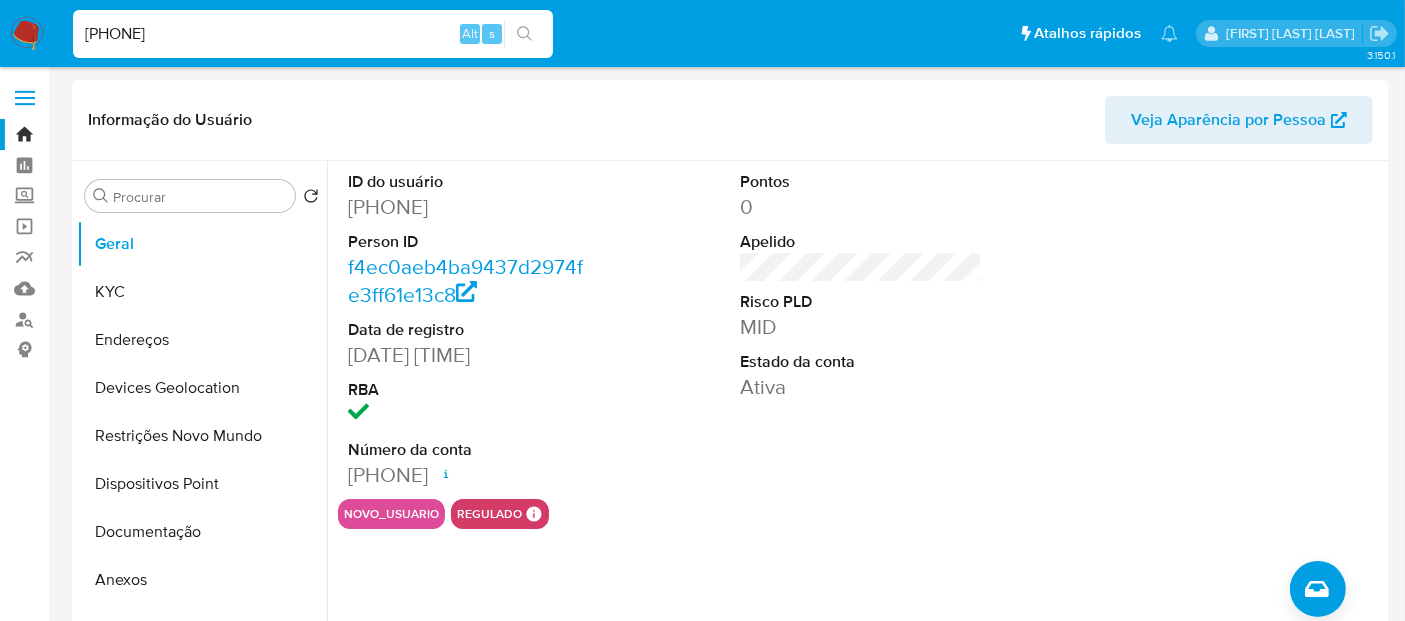 type on "[PHONE]" 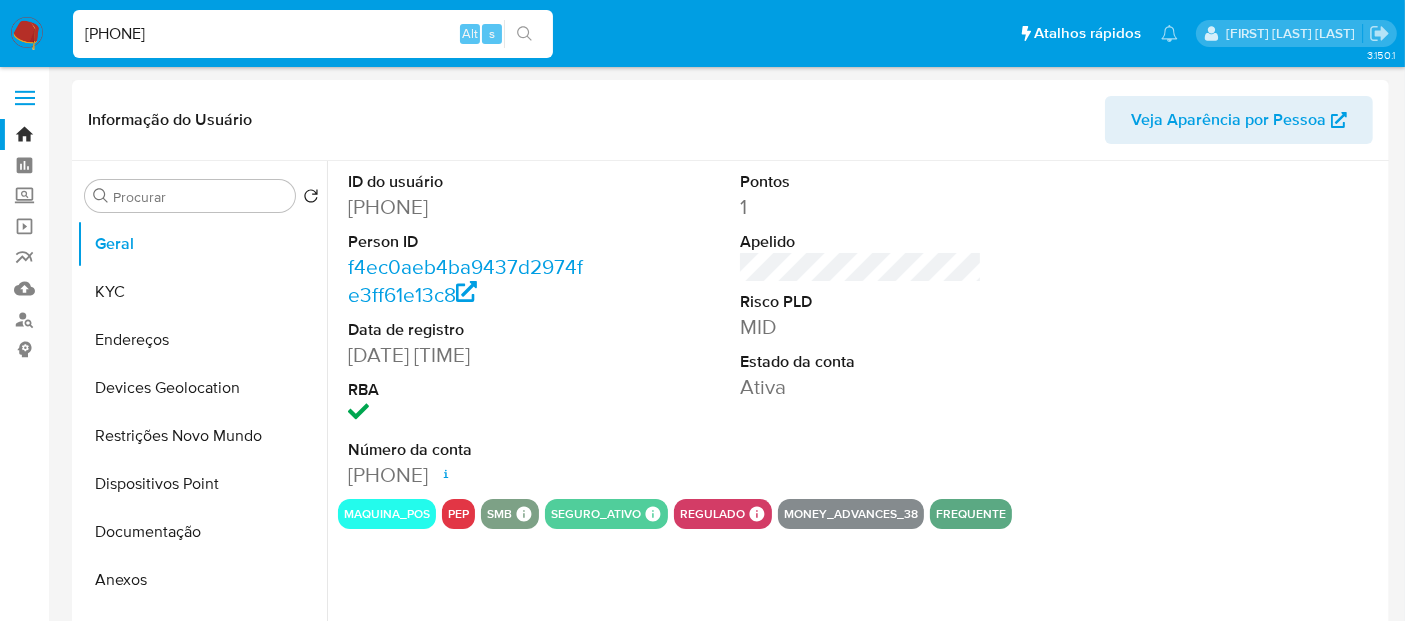 select on "10" 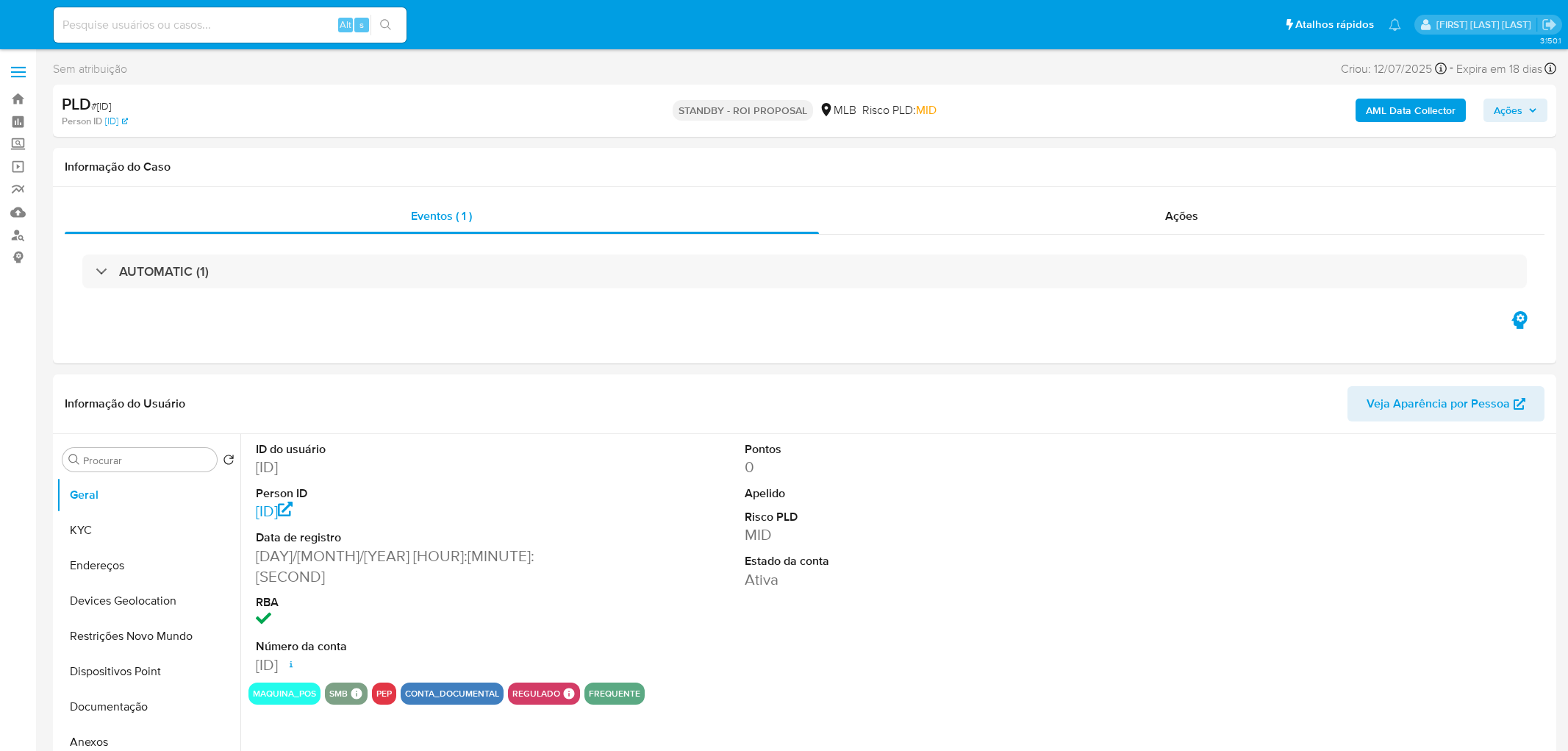 select on "10" 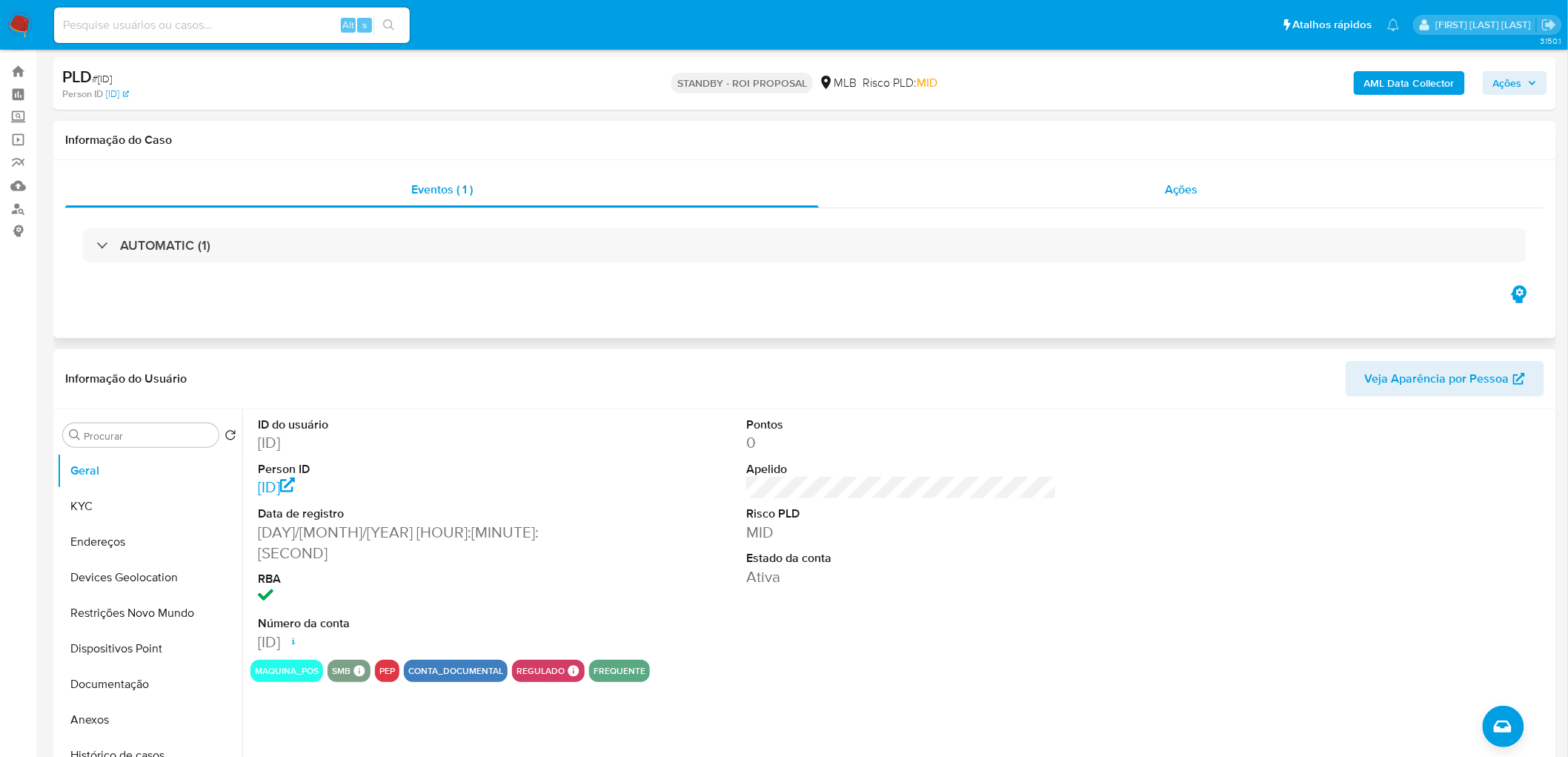 scroll, scrollTop: 0, scrollLeft: 0, axis: both 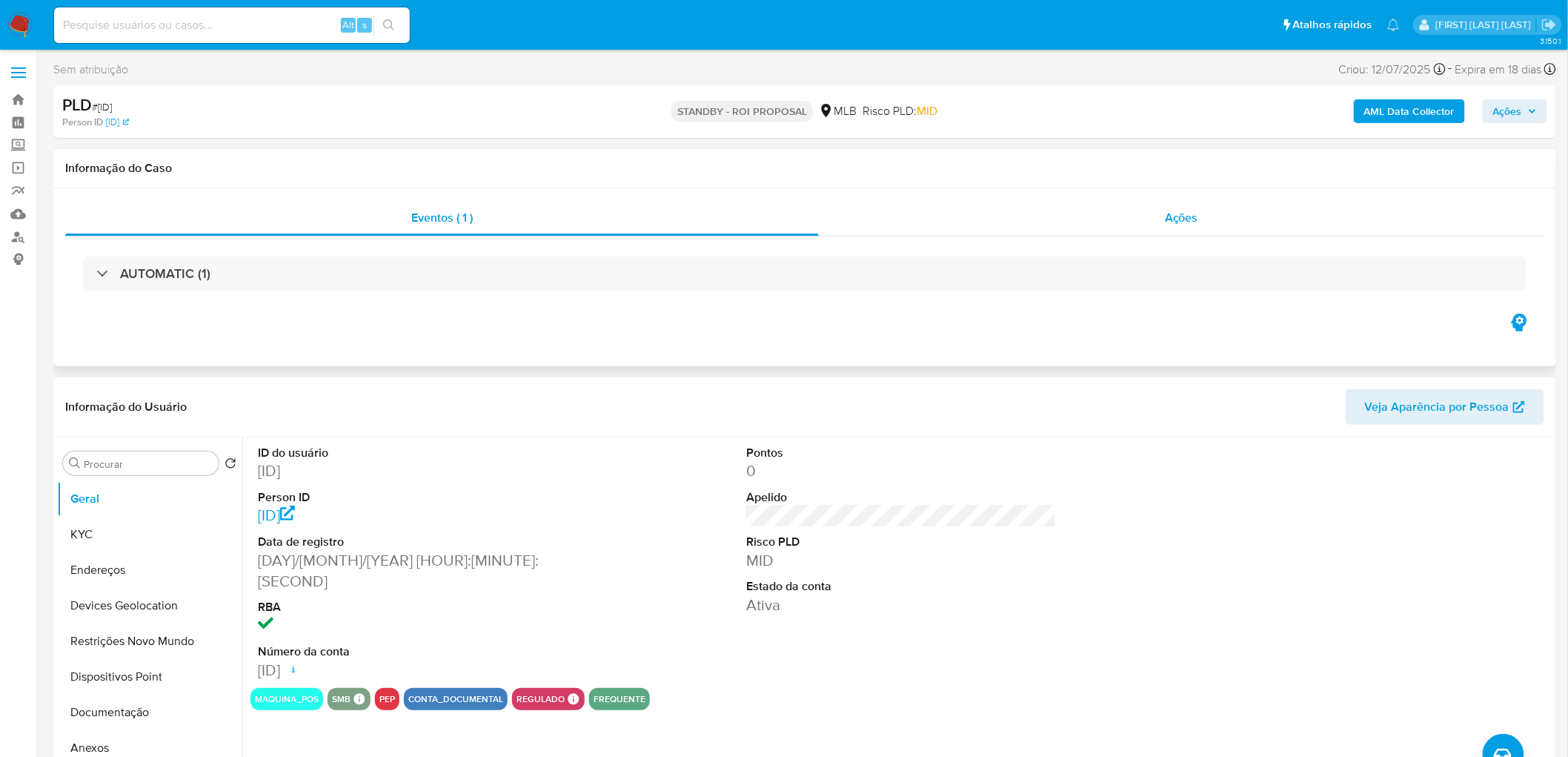 click on "Ações" at bounding box center [1181, 218] 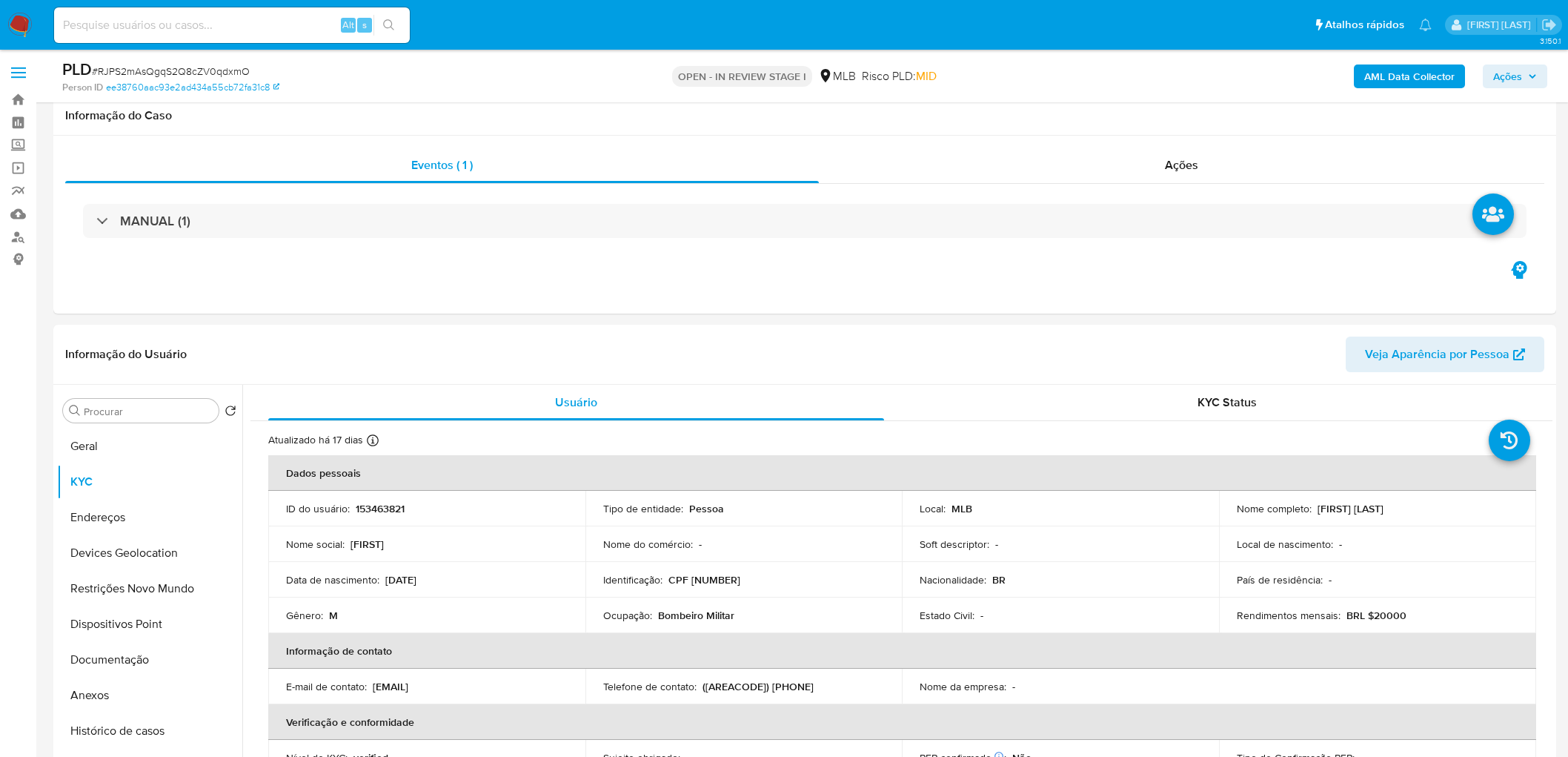 scroll, scrollTop: 1483, scrollLeft: 0, axis: vertical 